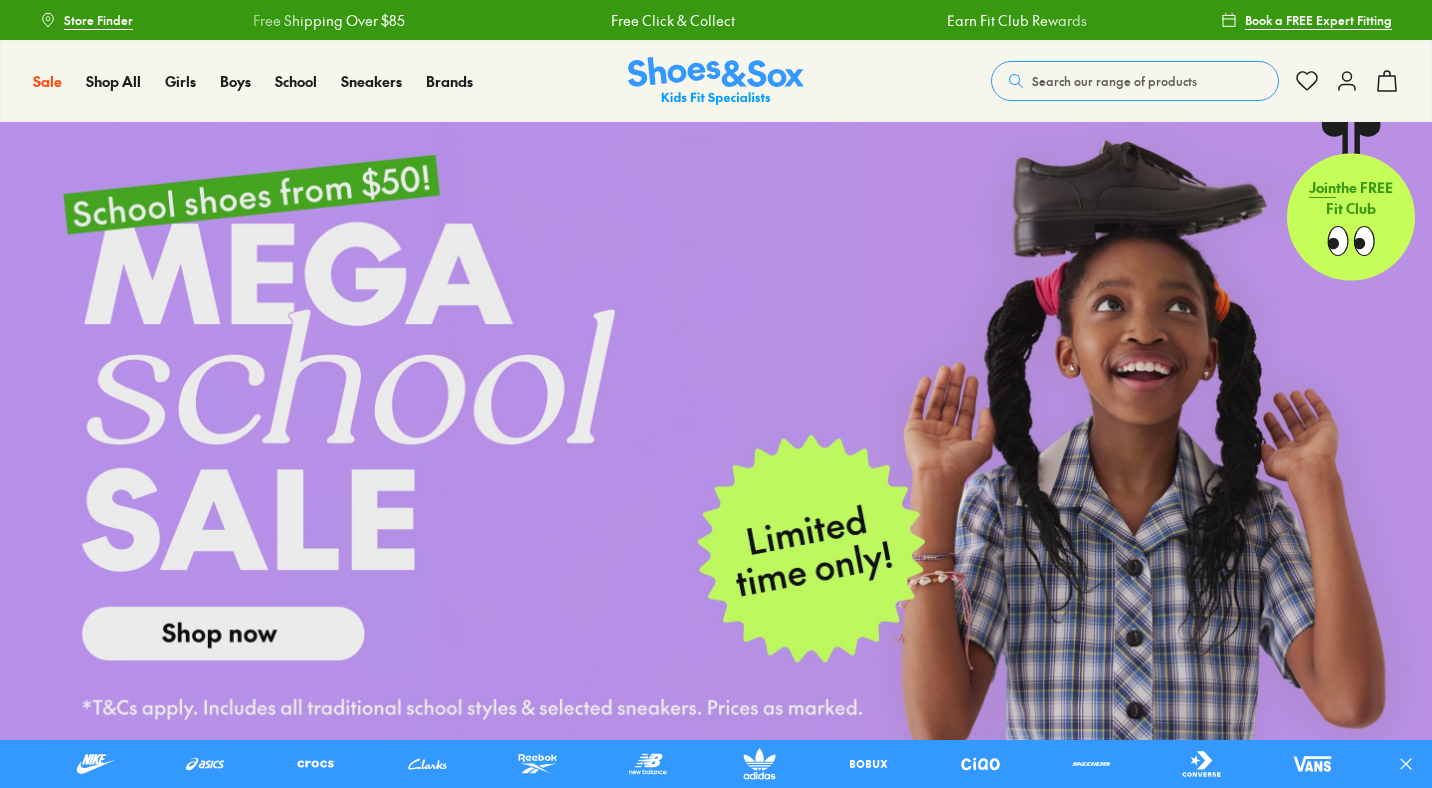scroll, scrollTop: 0, scrollLeft: 0, axis: both 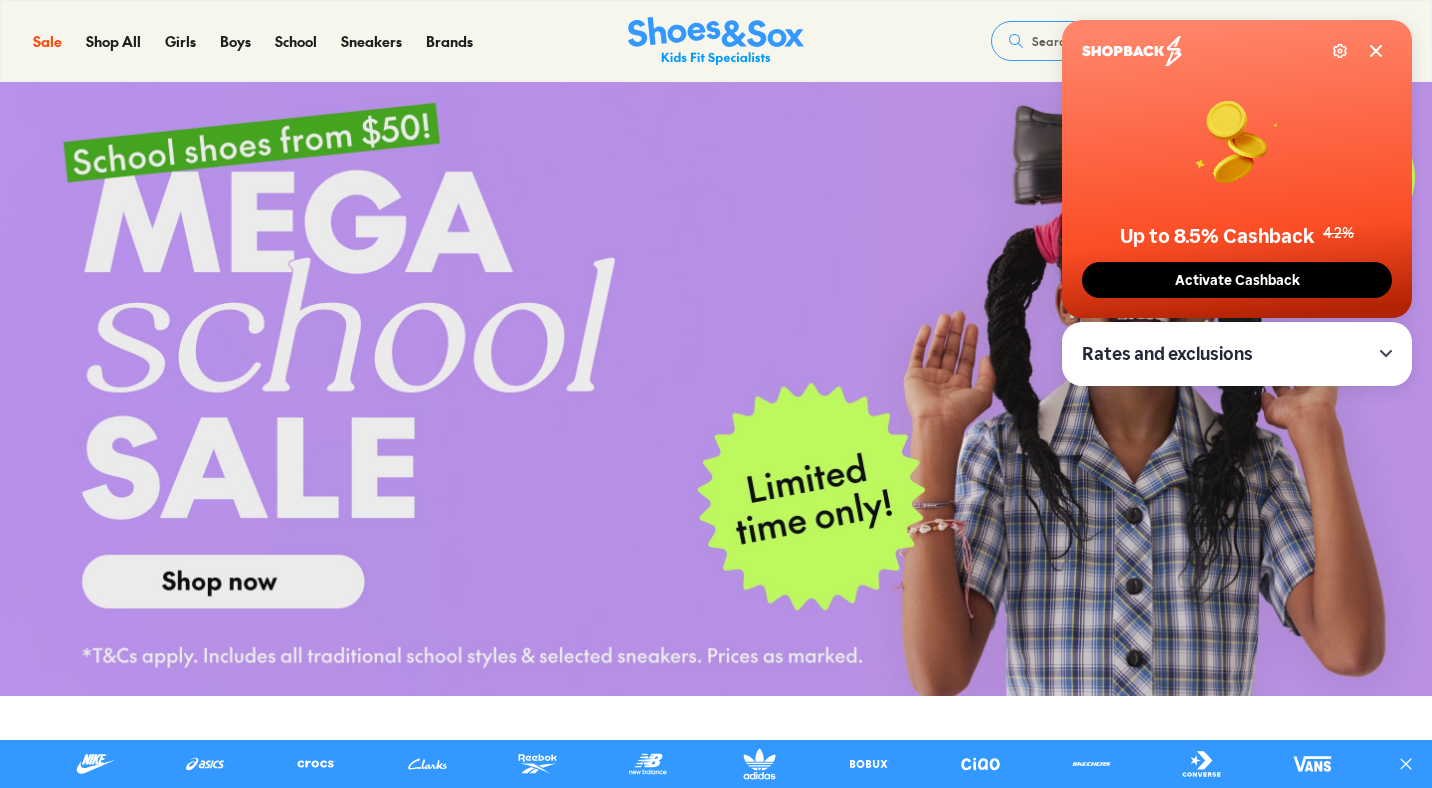 click at bounding box center (716, 383) 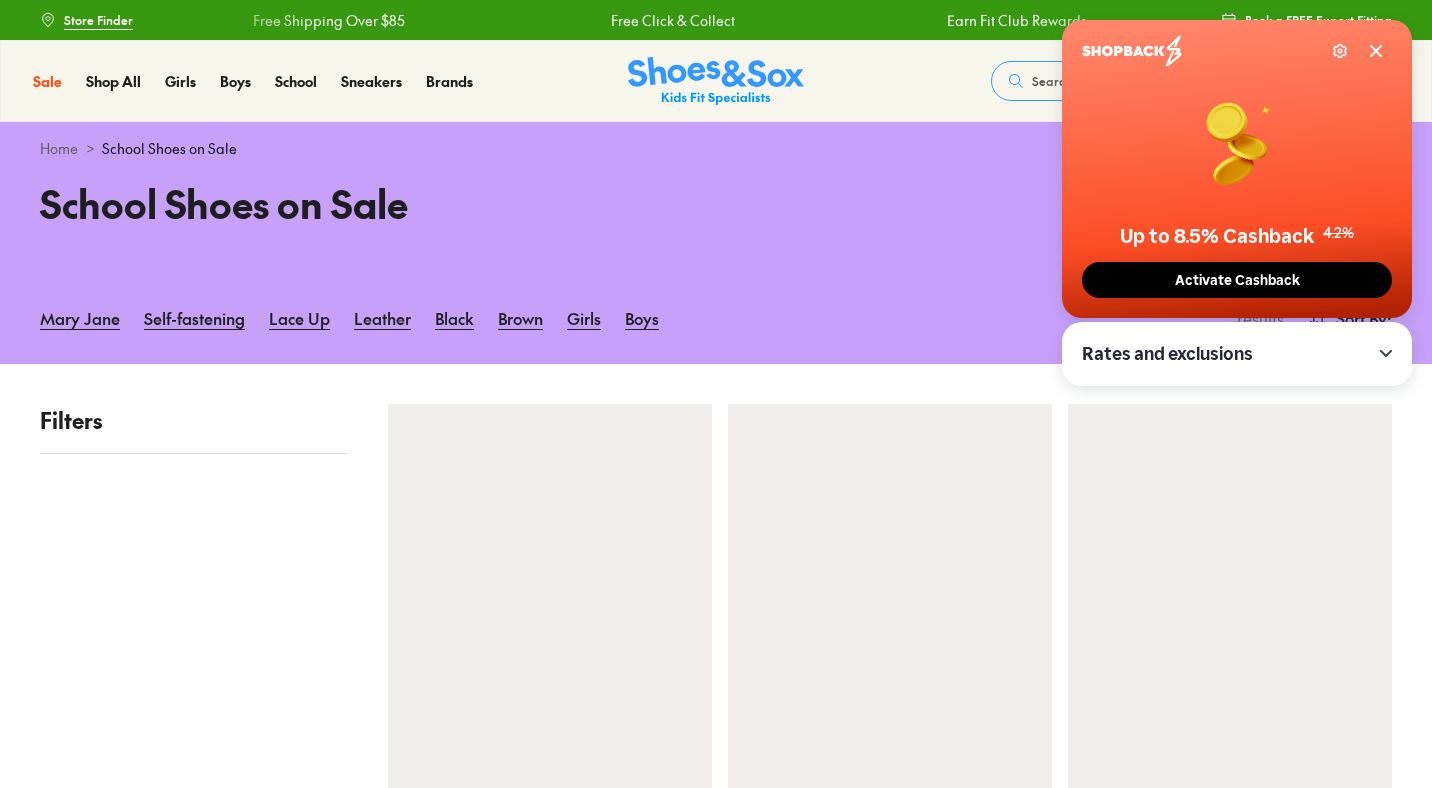 scroll, scrollTop: 986, scrollLeft: 0, axis: vertical 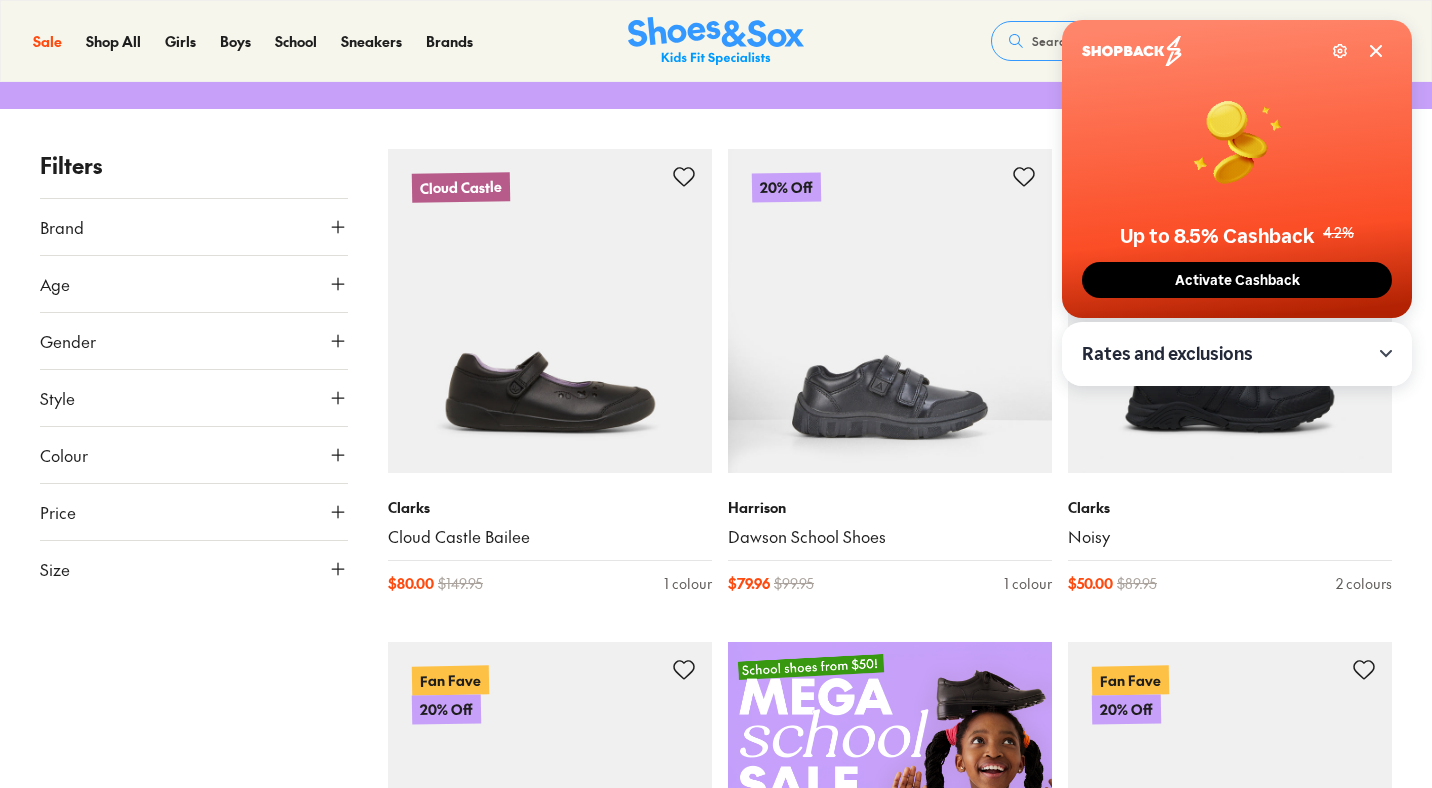 click 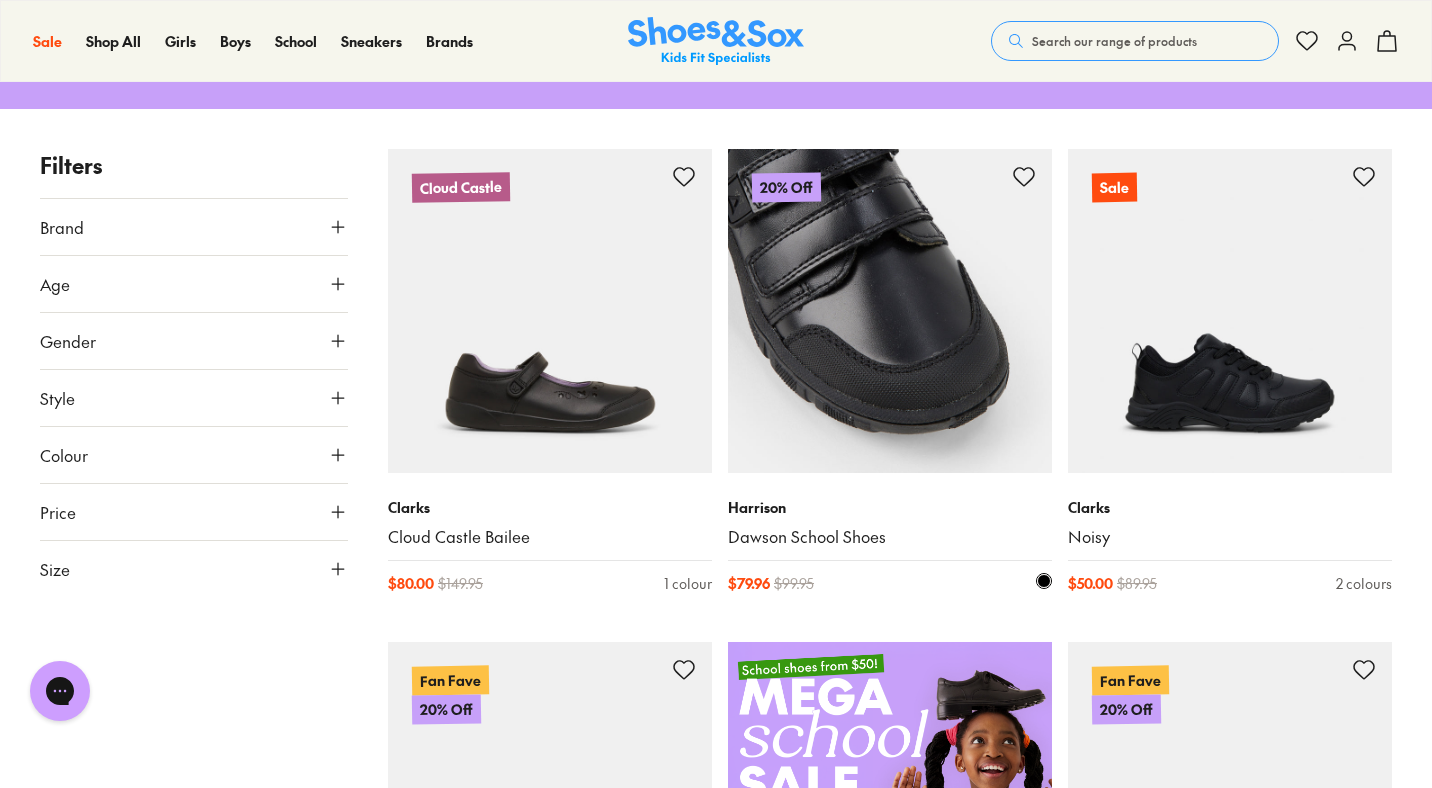scroll, scrollTop: 0, scrollLeft: 0, axis: both 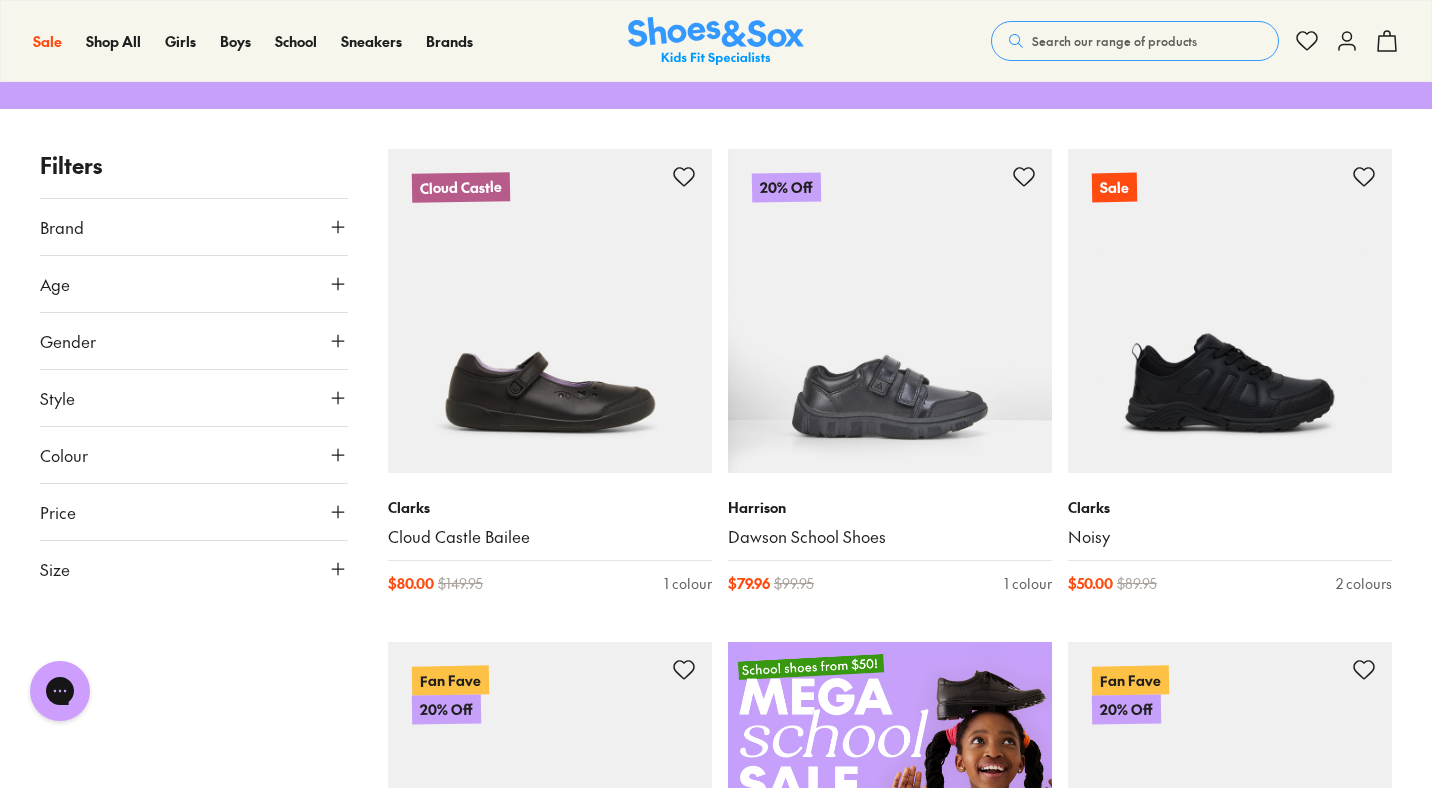 click on "Colour" at bounding box center [194, 455] 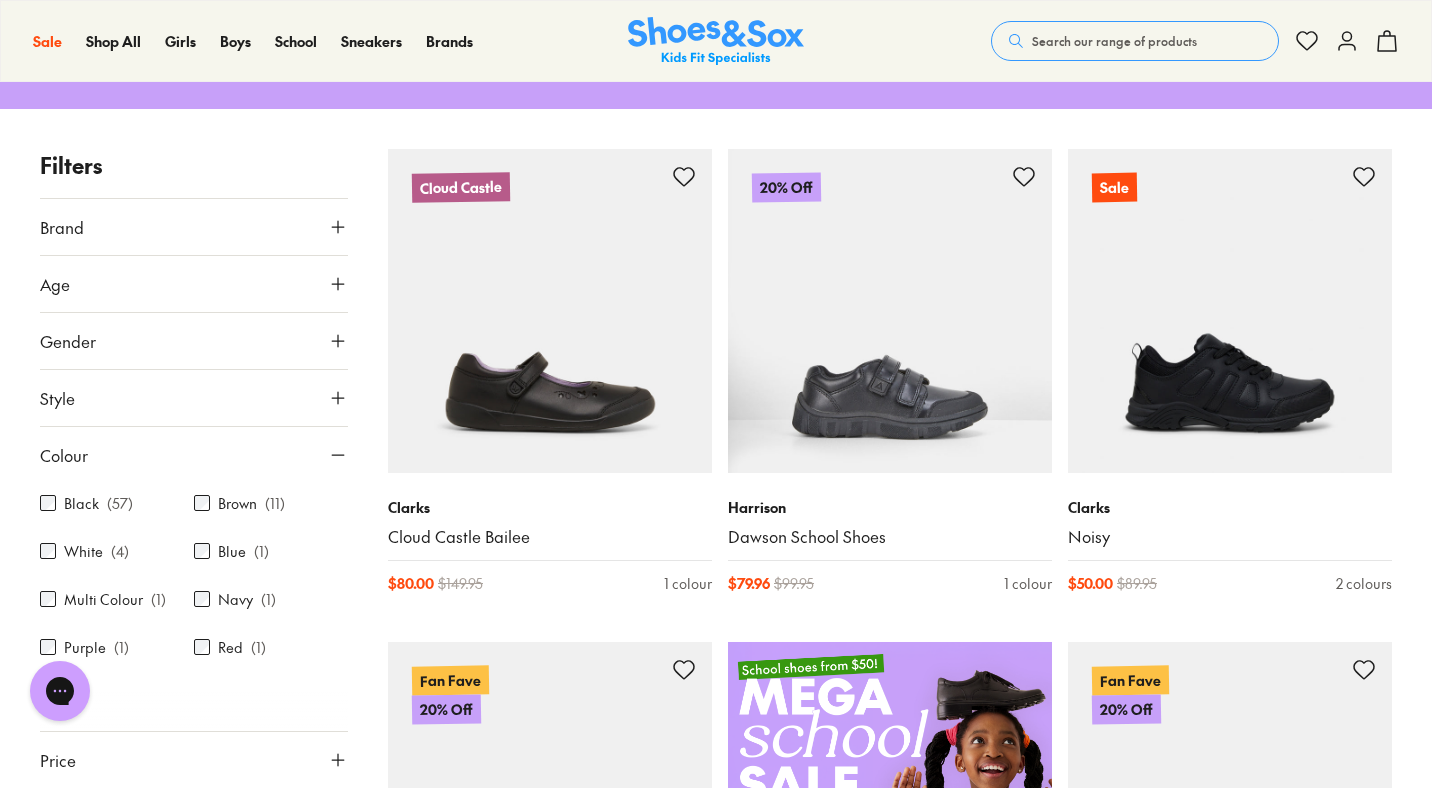 click on "Black ( 57 )" at bounding box center (117, 503) 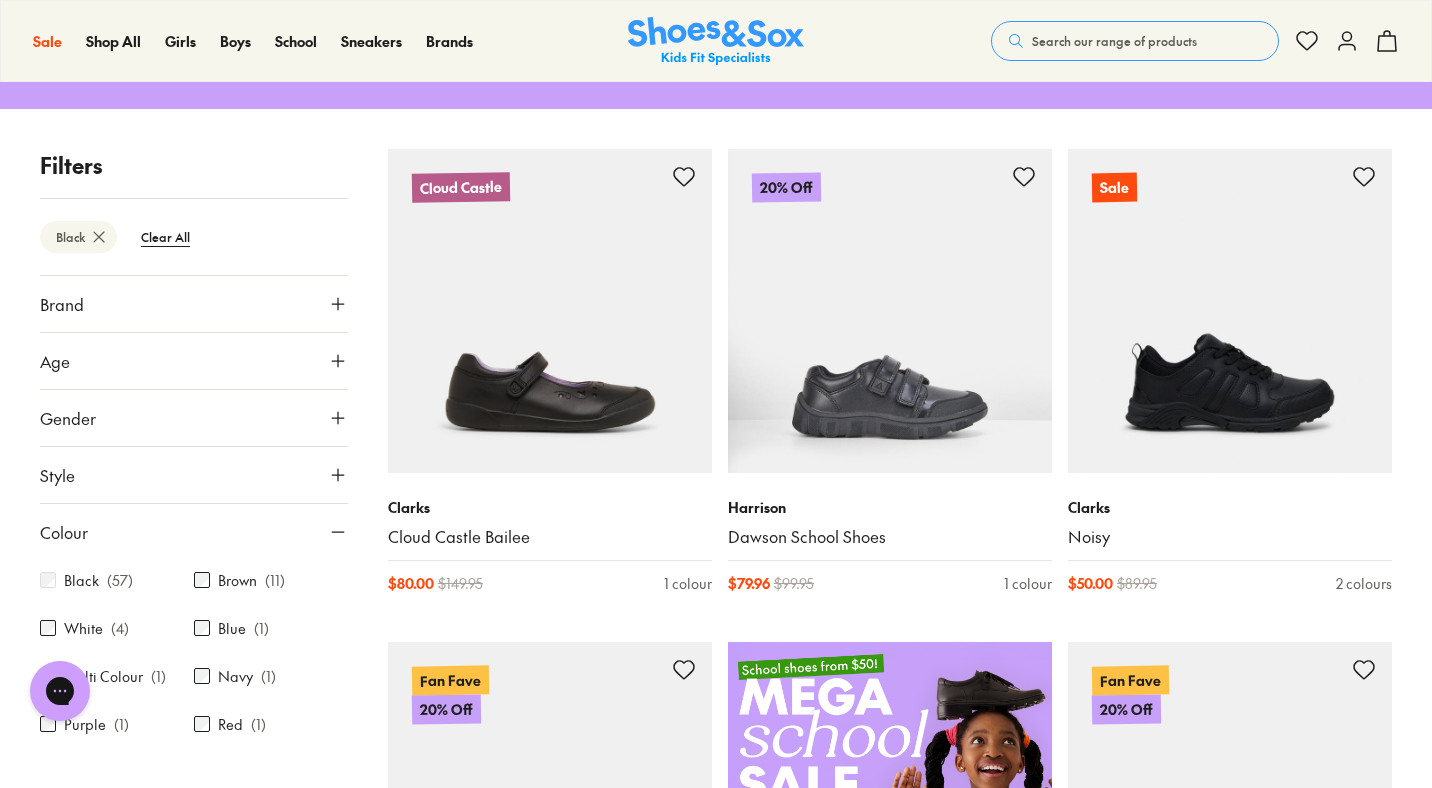 type on "***" 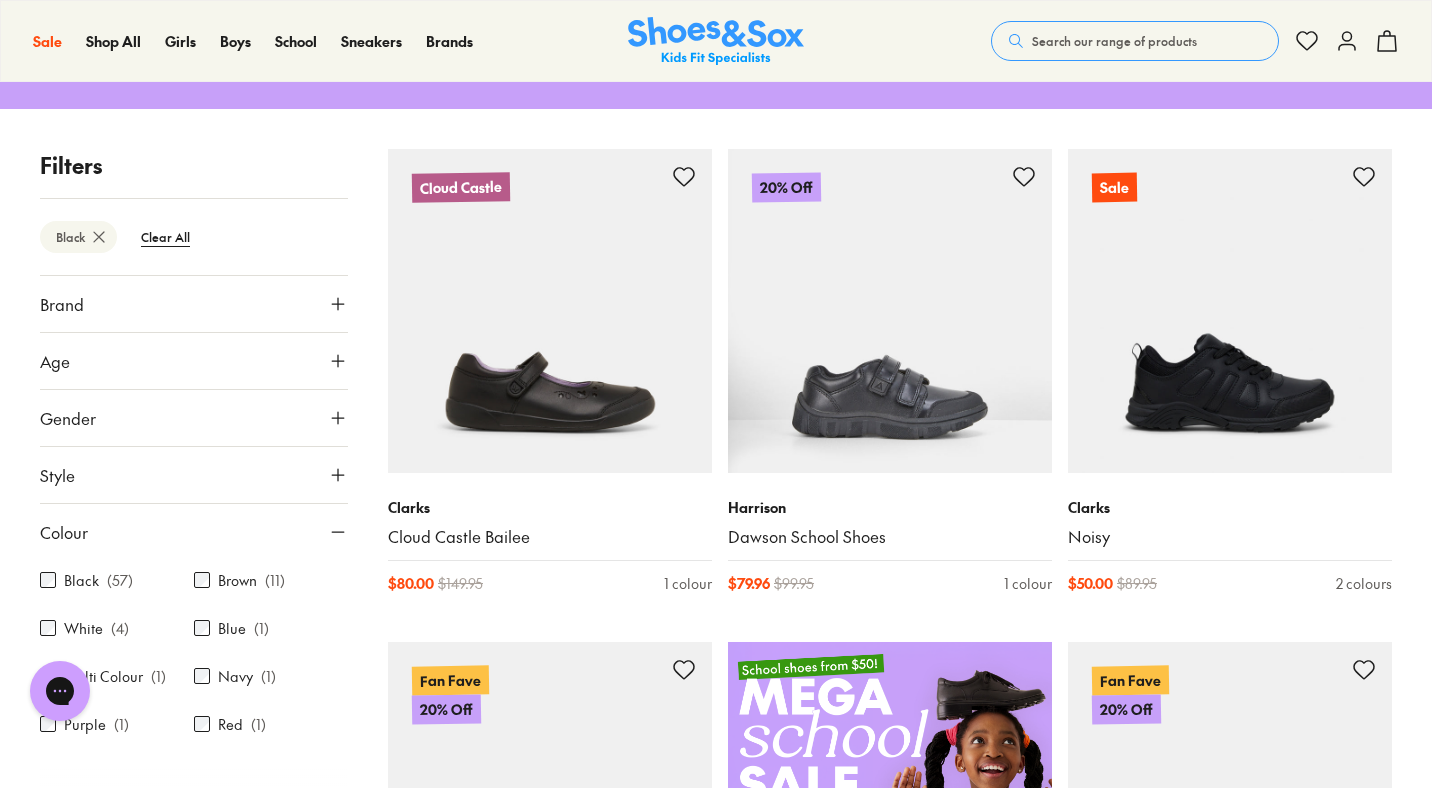 click on "Style" at bounding box center [194, 475] 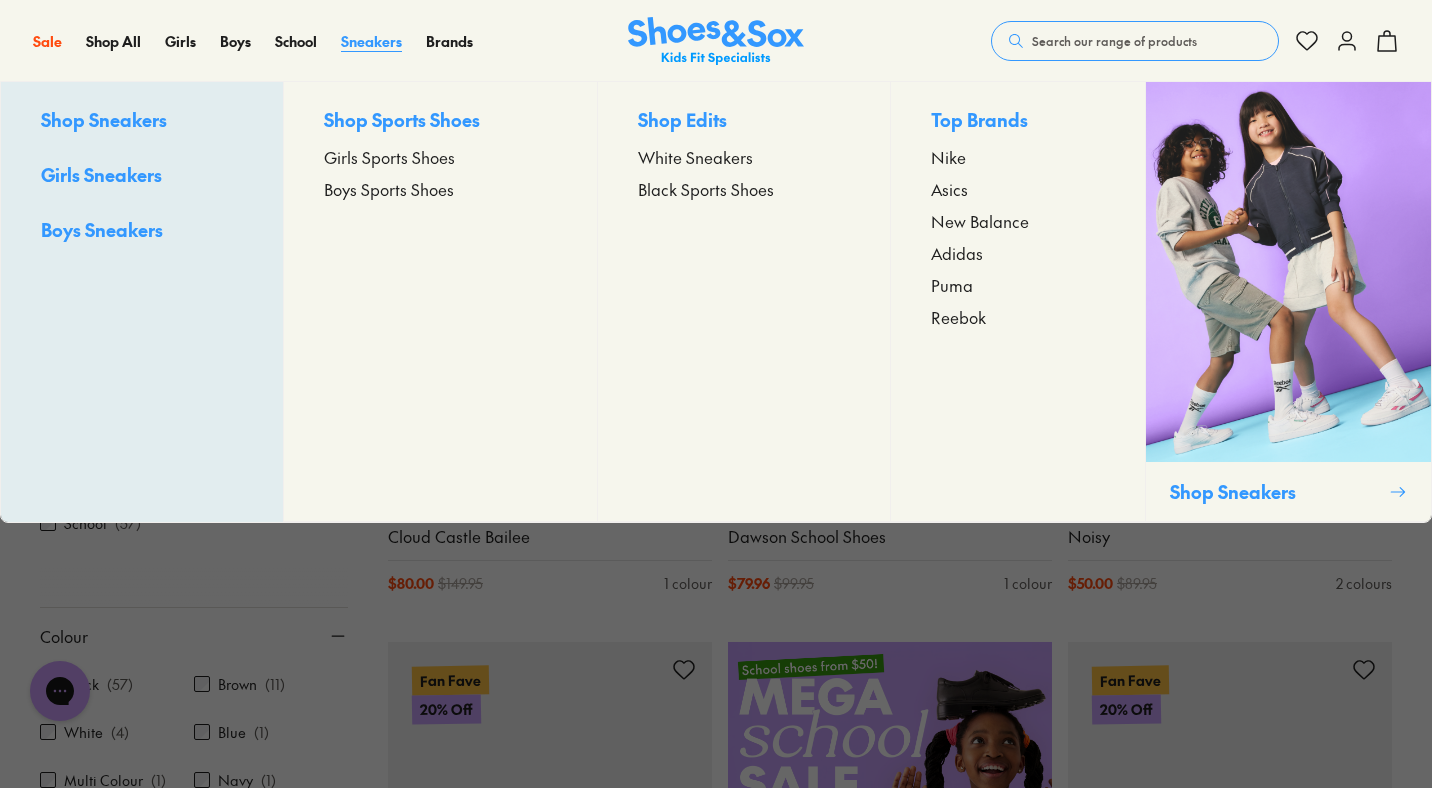 click on "Sneakers" at bounding box center [371, 41] 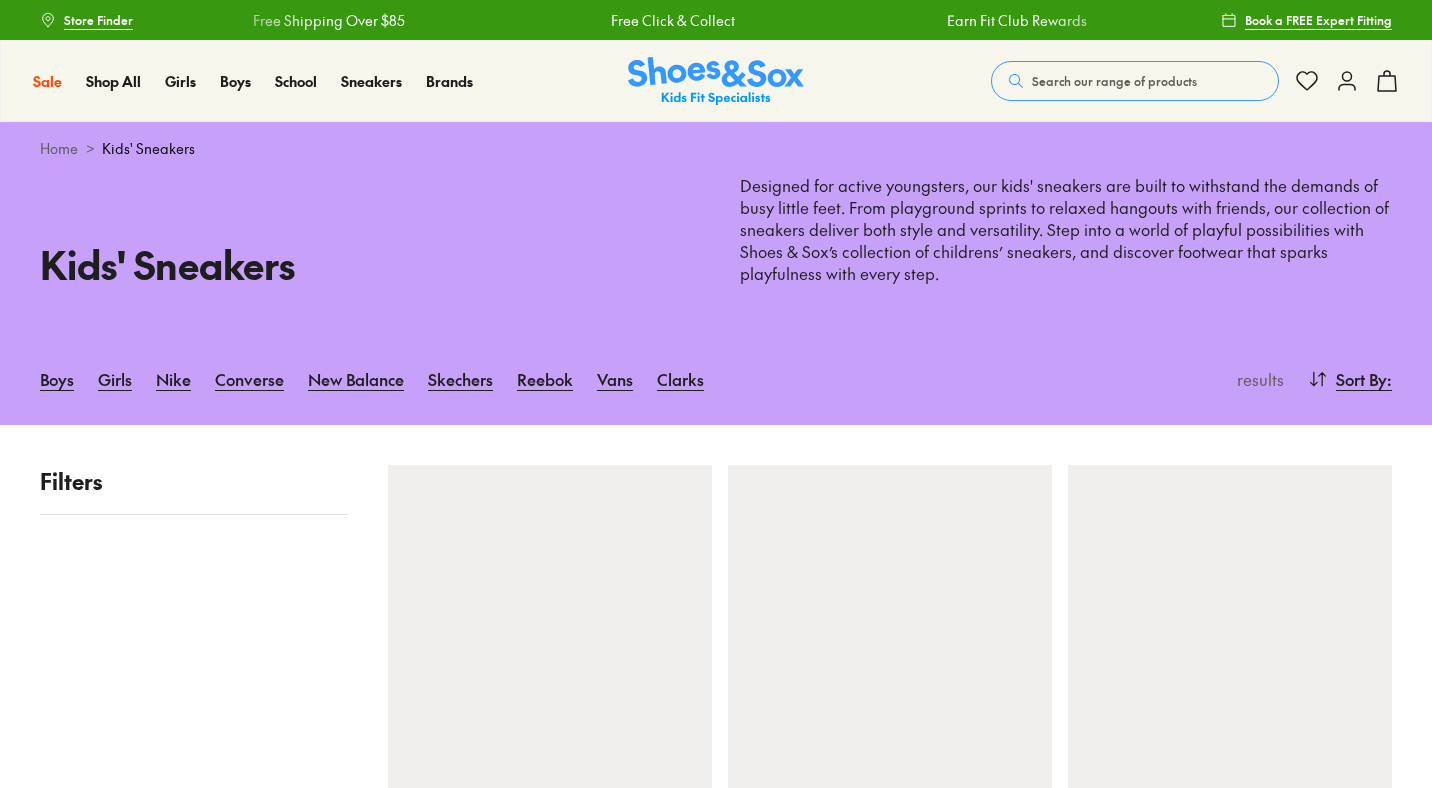 scroll, scrollTop: 0, scrollLeft: 0, axis: both 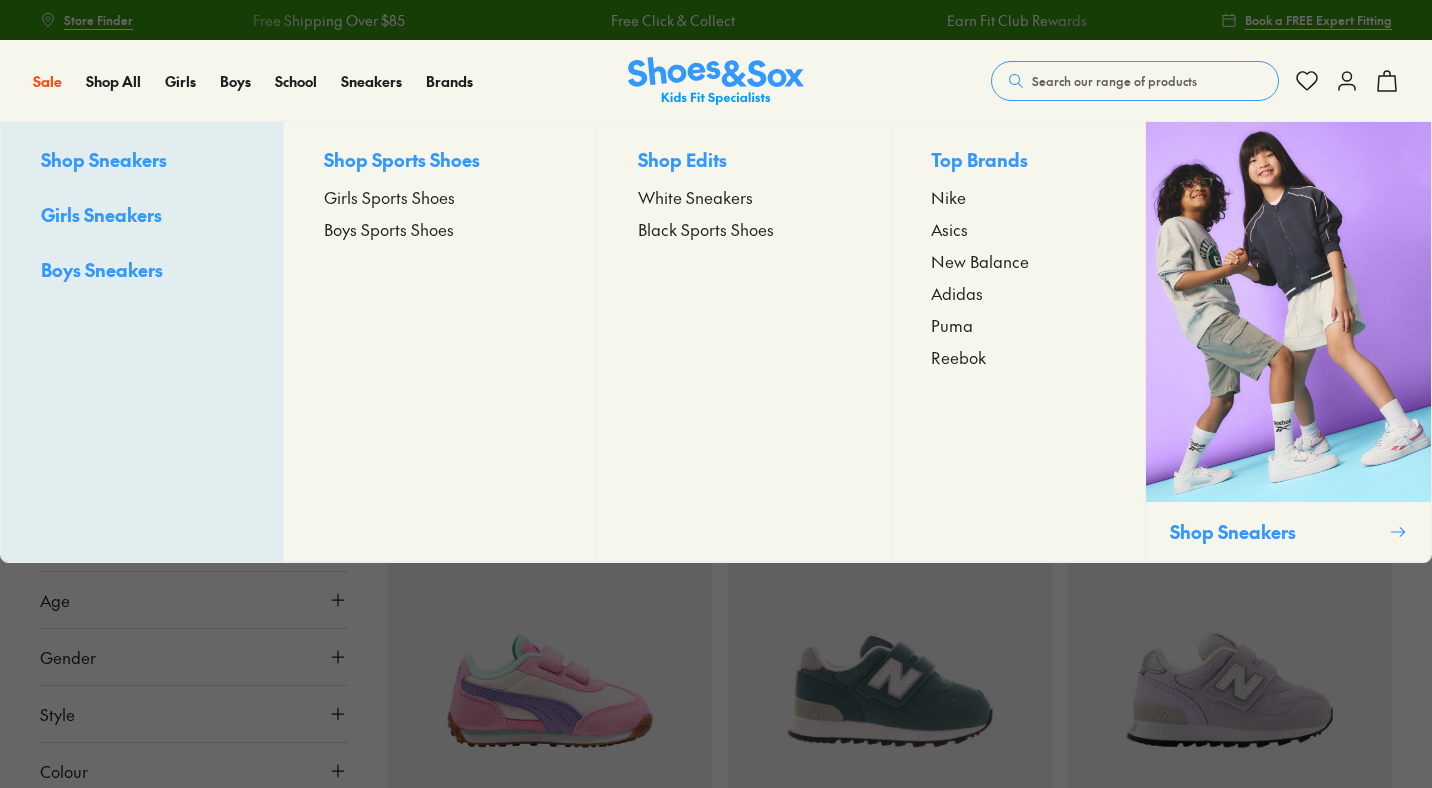 click on "Boys Sports Shoes" at bounding box center [389, 229] 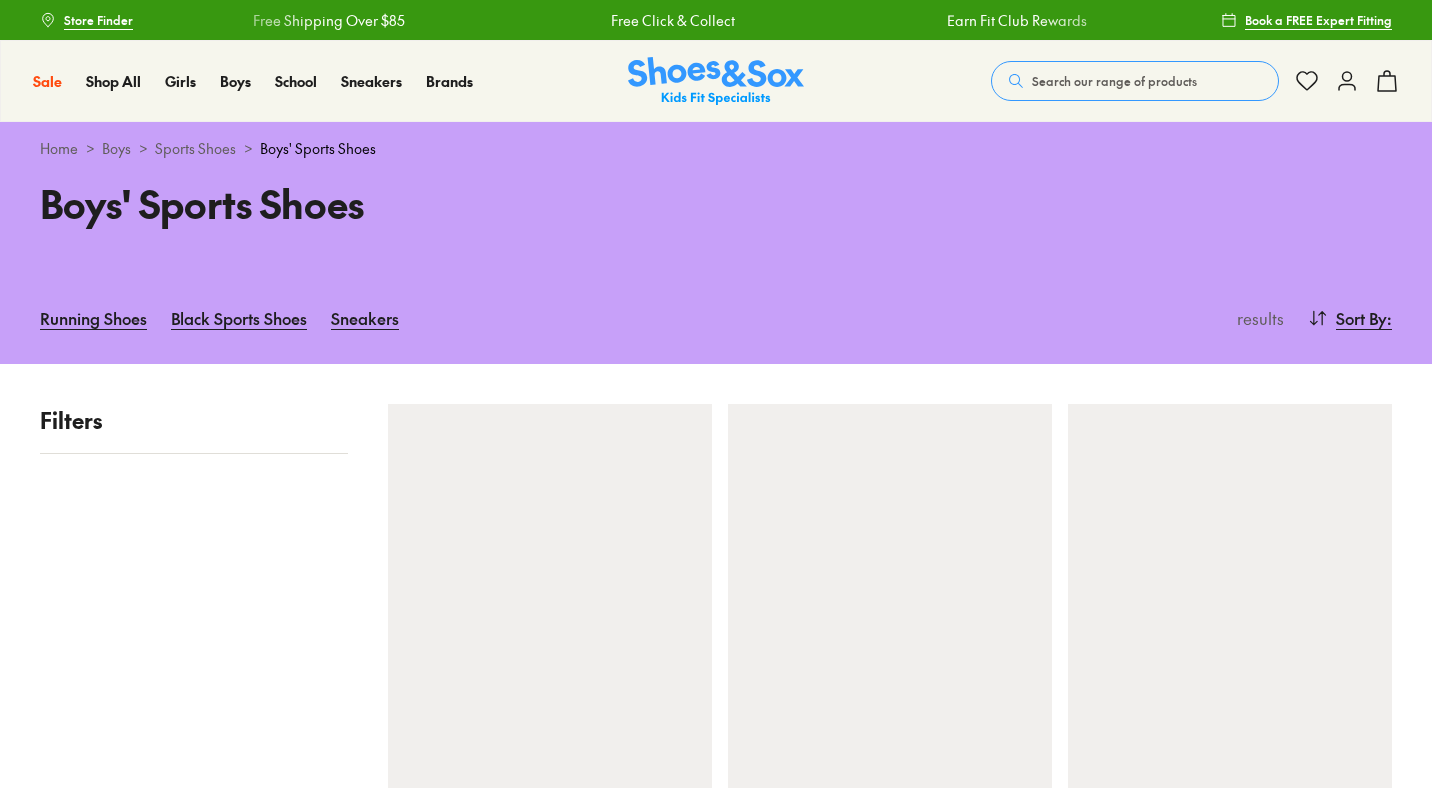 scroll, scrollTop: 0, scrollLeft: 0, axis: both 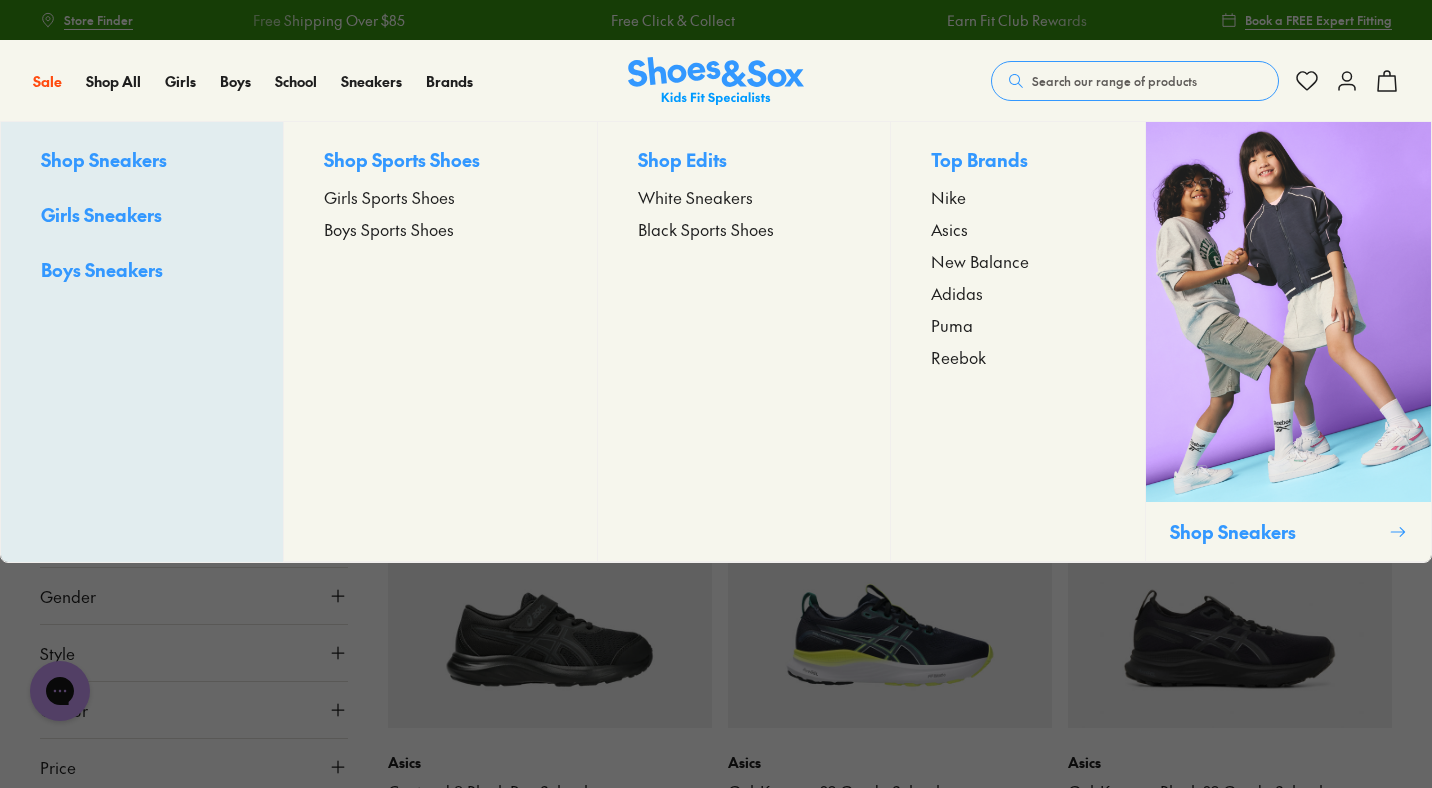 click on "Black Sports Shoes" at bounding box center [706, 229] 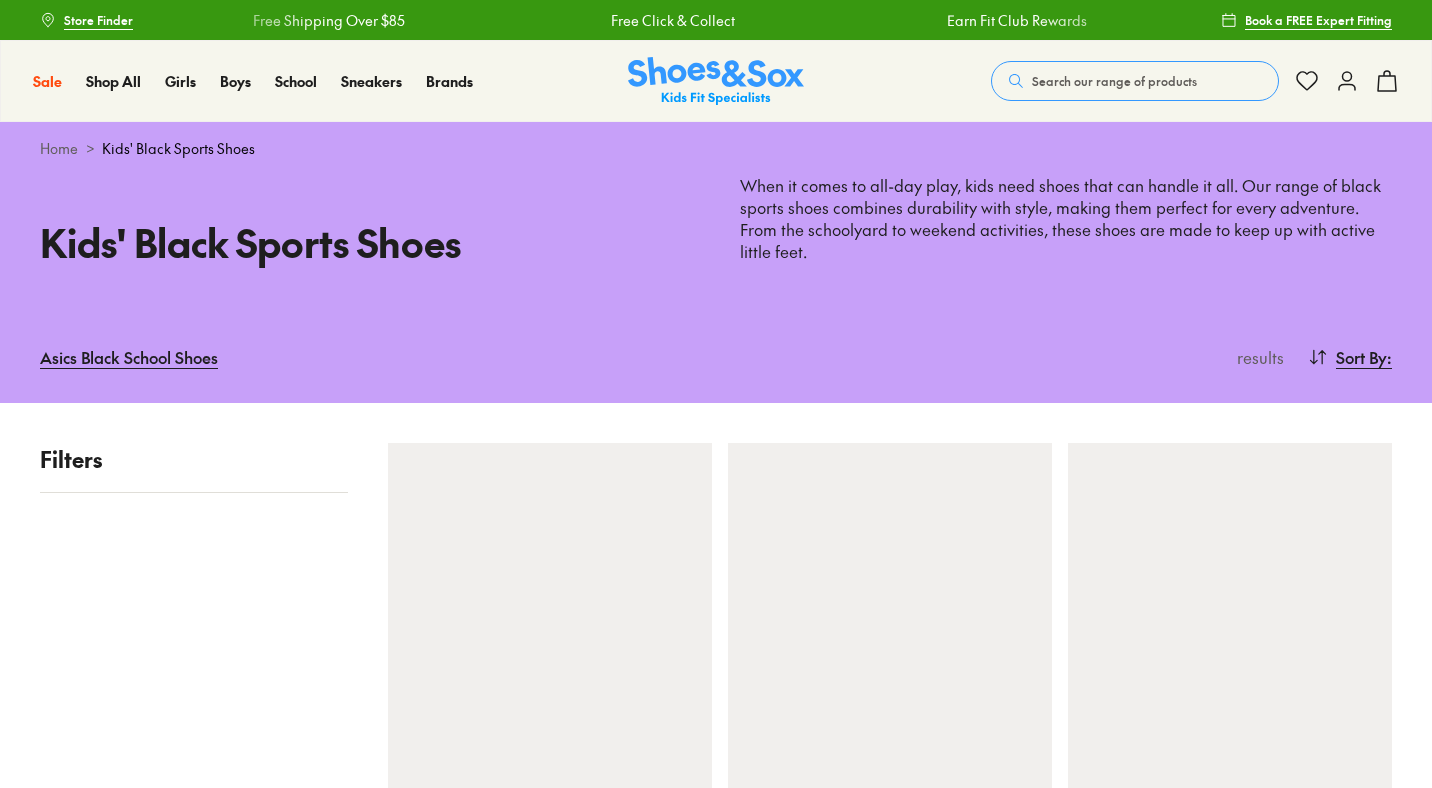 scroll, scrollTop: 0, scrollLeft: 0, axis: both 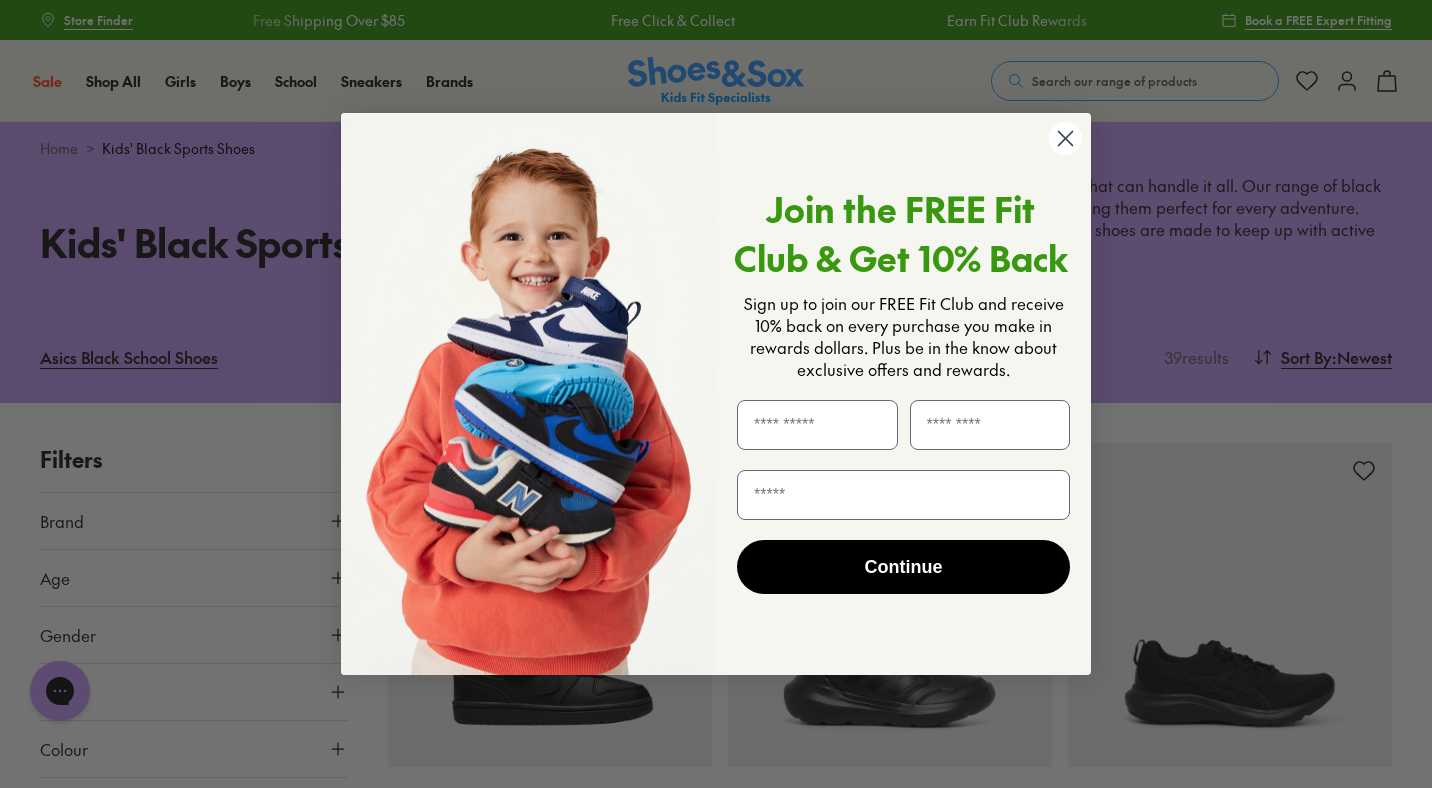 click 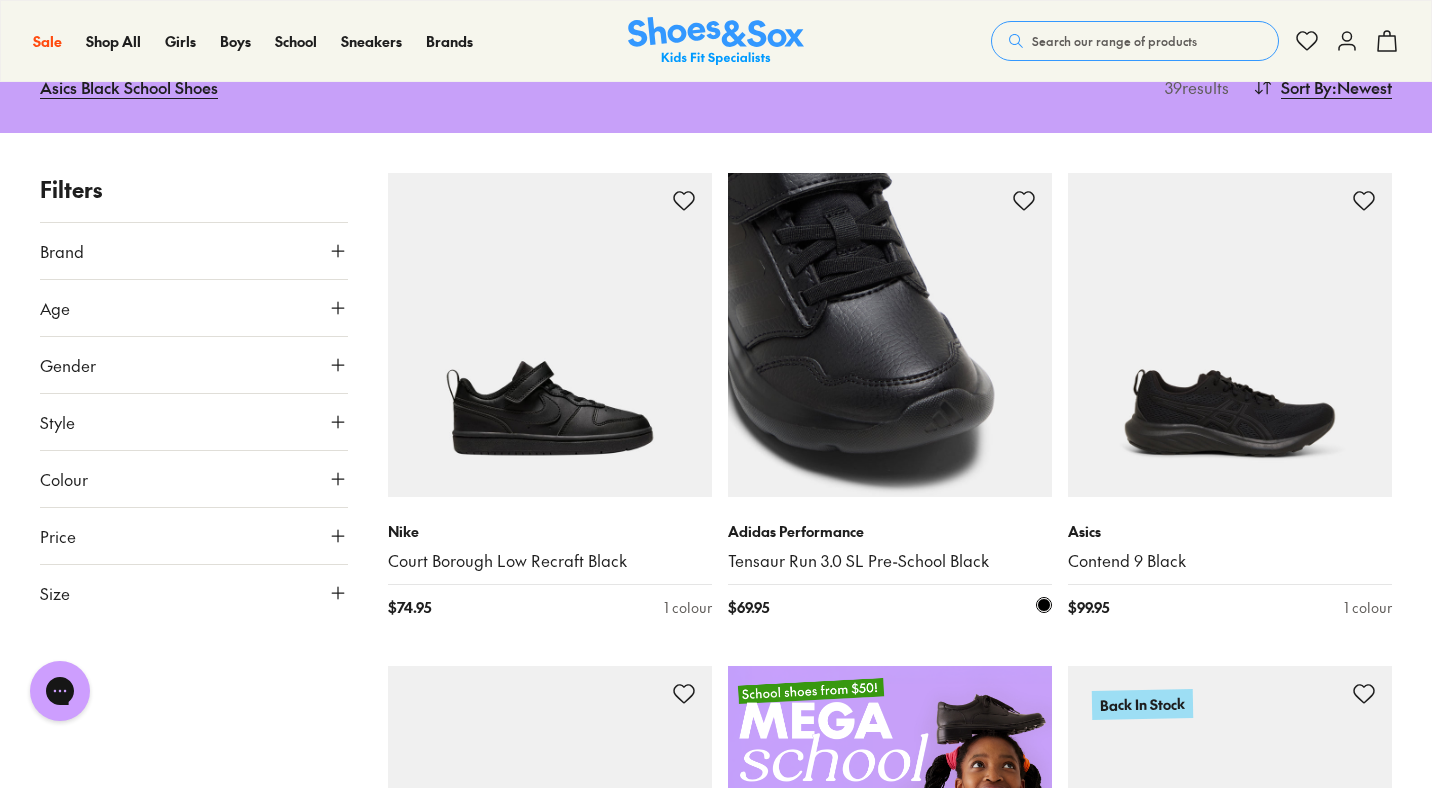 scroll, scrollTop: 276, scrollLeft: 0, axis: vertical 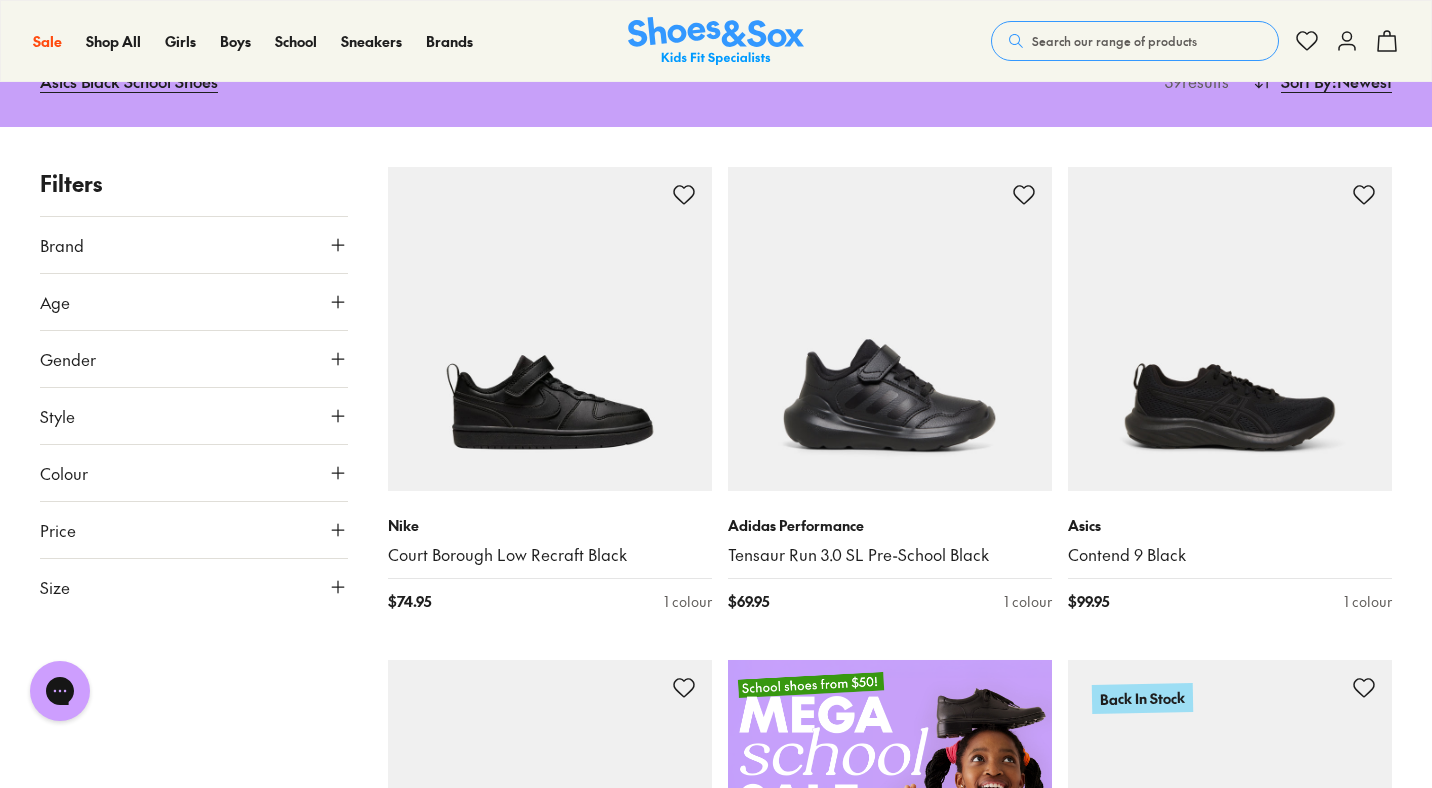 click on "Size" at bounding box center [194, 587] 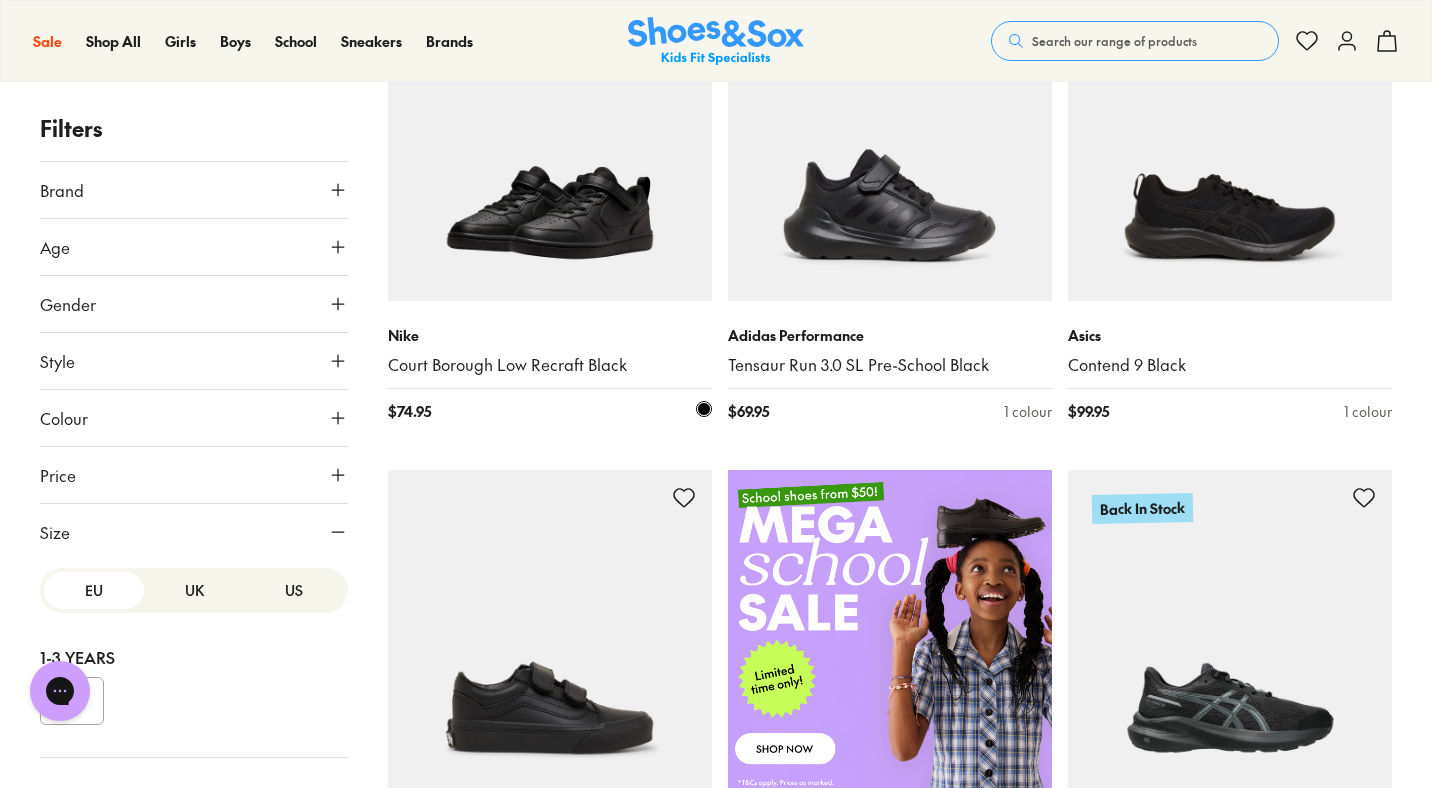 scroll, scrollTop: 557, scrollLeft: 0, axis: vertical 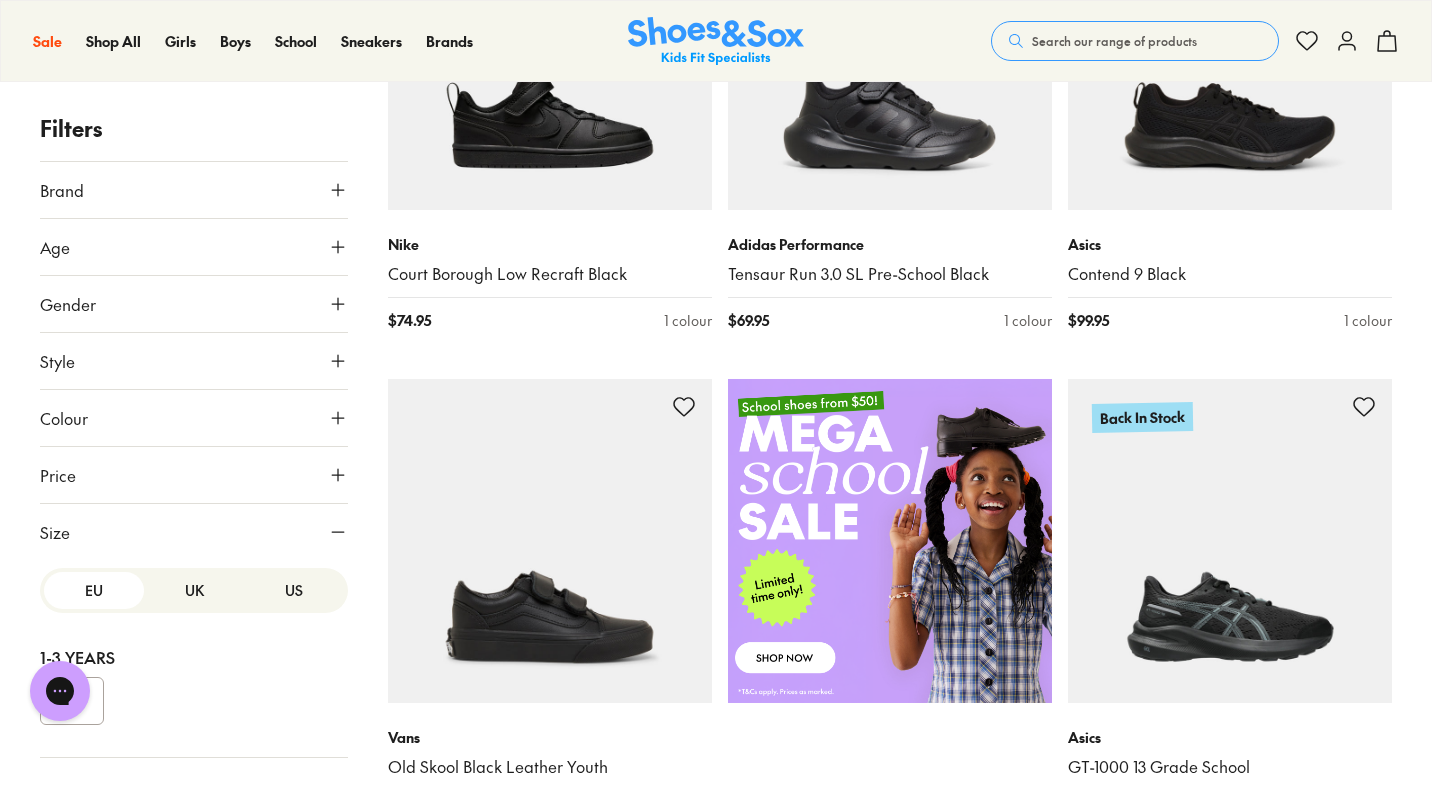 click on "US" at bounding box center [294, 590] 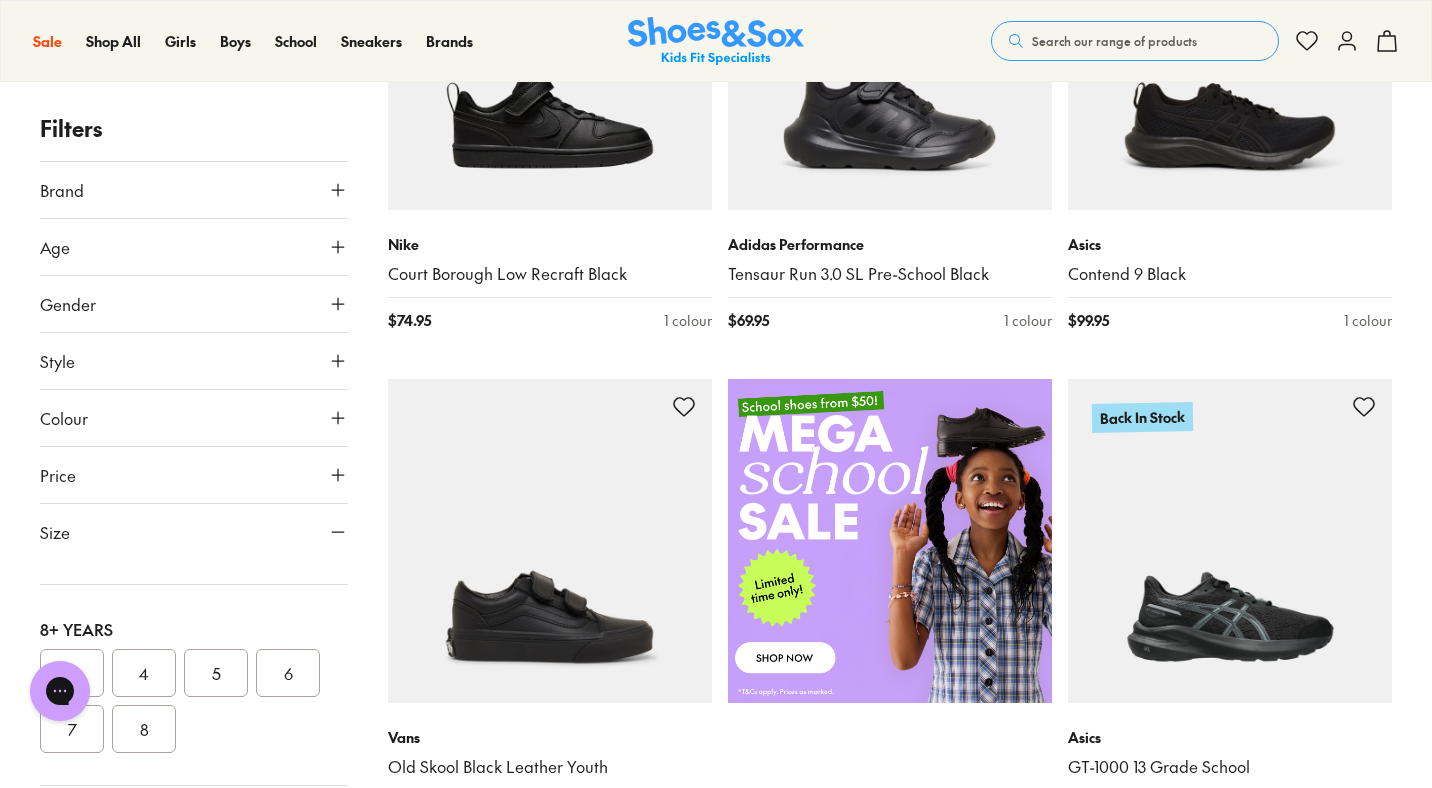 scroll, scrollTop: 409, scrollLeft: 0, axis: vertical 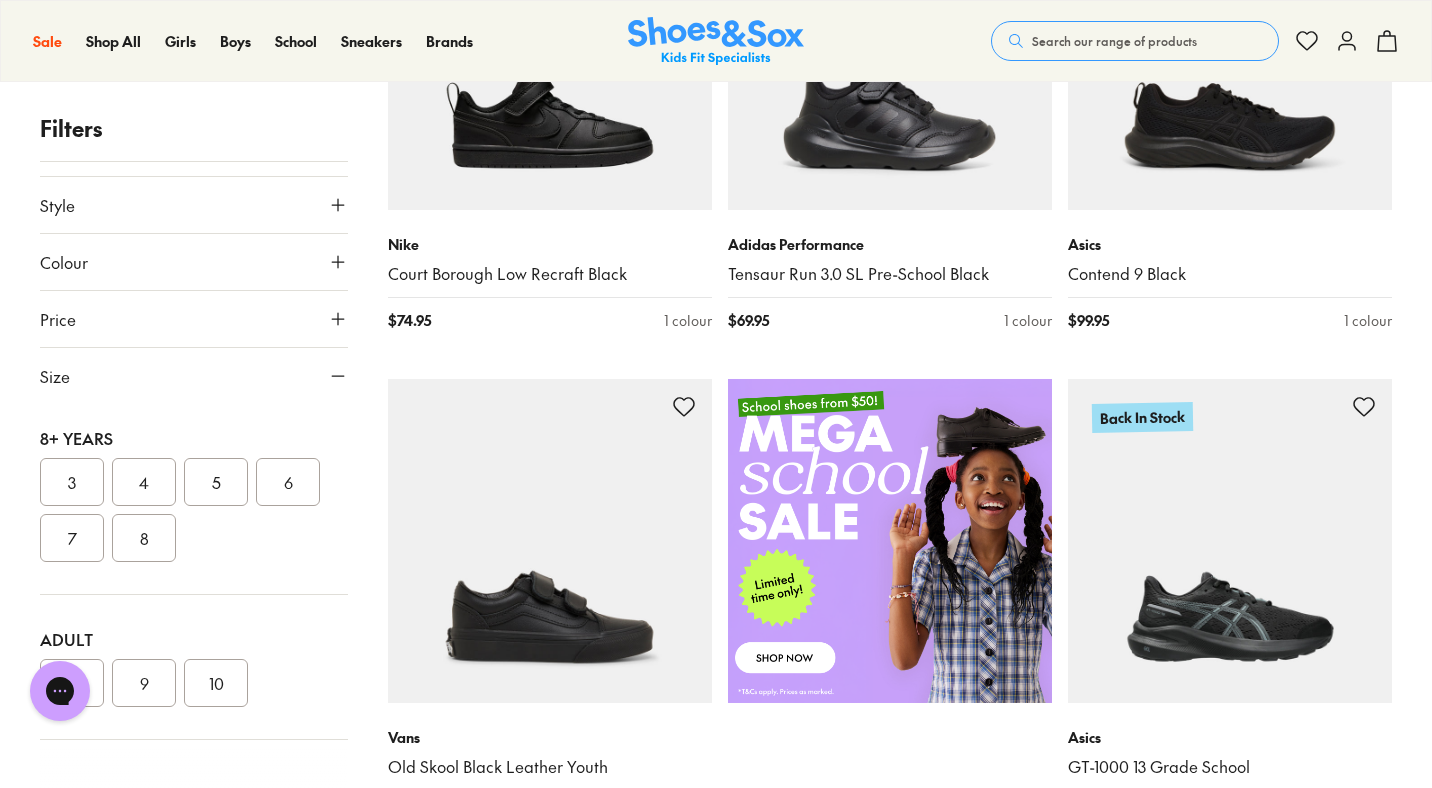 click on "Filters Brand Adidas Performance ( 2 ) Asics ( 14 ) Converse ( 1 ) New Balance ( 5 ) Nike ( 7 ) Reebok ( 7 ) Vans ( 1 ) Age Senior ( 16 ) Youth ( 13 ) Adult ( 4 ) Junior ( 4 ) Gender All Unisex Boys Style Sport ( 29 ) Sneakers ( 8 ) Colour Black ( 37 ) Price Min $ 50 Max $ 200 Size EU UK US 1-3 Years 010 3-8 Years 011 012 013 1 2 3 8+ Years 3 4 5 6 7 8 Adult 8 9 10 Nike Court Borough Low Recraft Black $ 74.95 1 colour Adidas Performance Tensaur Run 3.0 SL Pre-School Black $ 69.95 1 colour Asics Contend 9 Black $ 99.95 1 colour Vans Old Skool  Black Leather Youth $ 89.95 1 colour Back In Stock Asics GT-1000 13 Grade School $ 119.95 2 colours Back In Stock Asics Contend 9 Black Grade School $ 89.95 1 colour Back In Stock Asics Contend 9 Black Pre-School $ 79.95 1 colour Back In Stock Asics Hibana Pre-School $ 99.95 1 colour Back In Stock Asics Hibana Grade School $ 109.95 1 colour Back In Stock Asics Gel -550 TR Black Pre-School $ 109.95 1 colour Back In Stock Asics Gel -550 TR Black Grade School $ 119.95 Asics" at bounding box center [716, 2607] 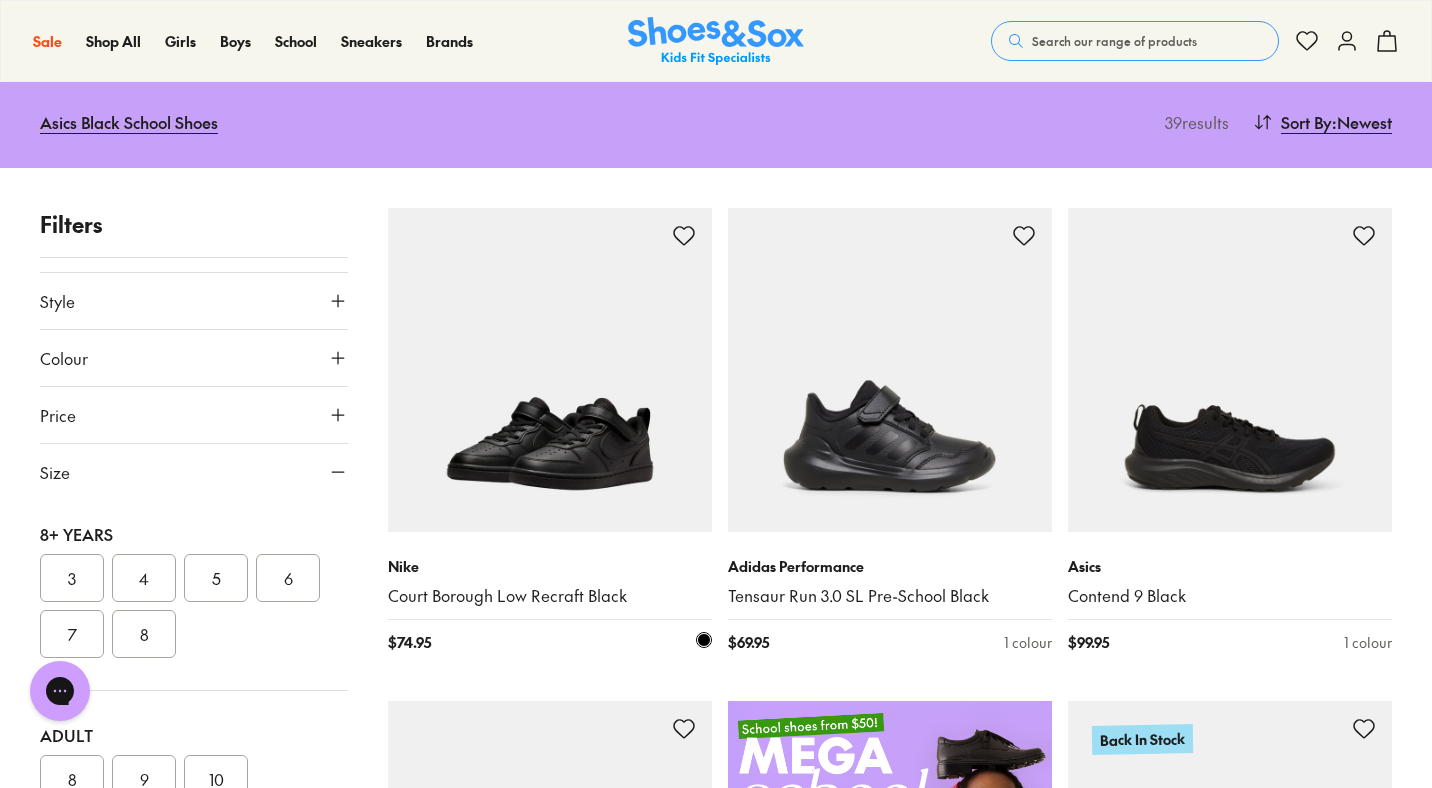 scroll, scrollTop: 239, scrollLeft: 0, axis: vertical 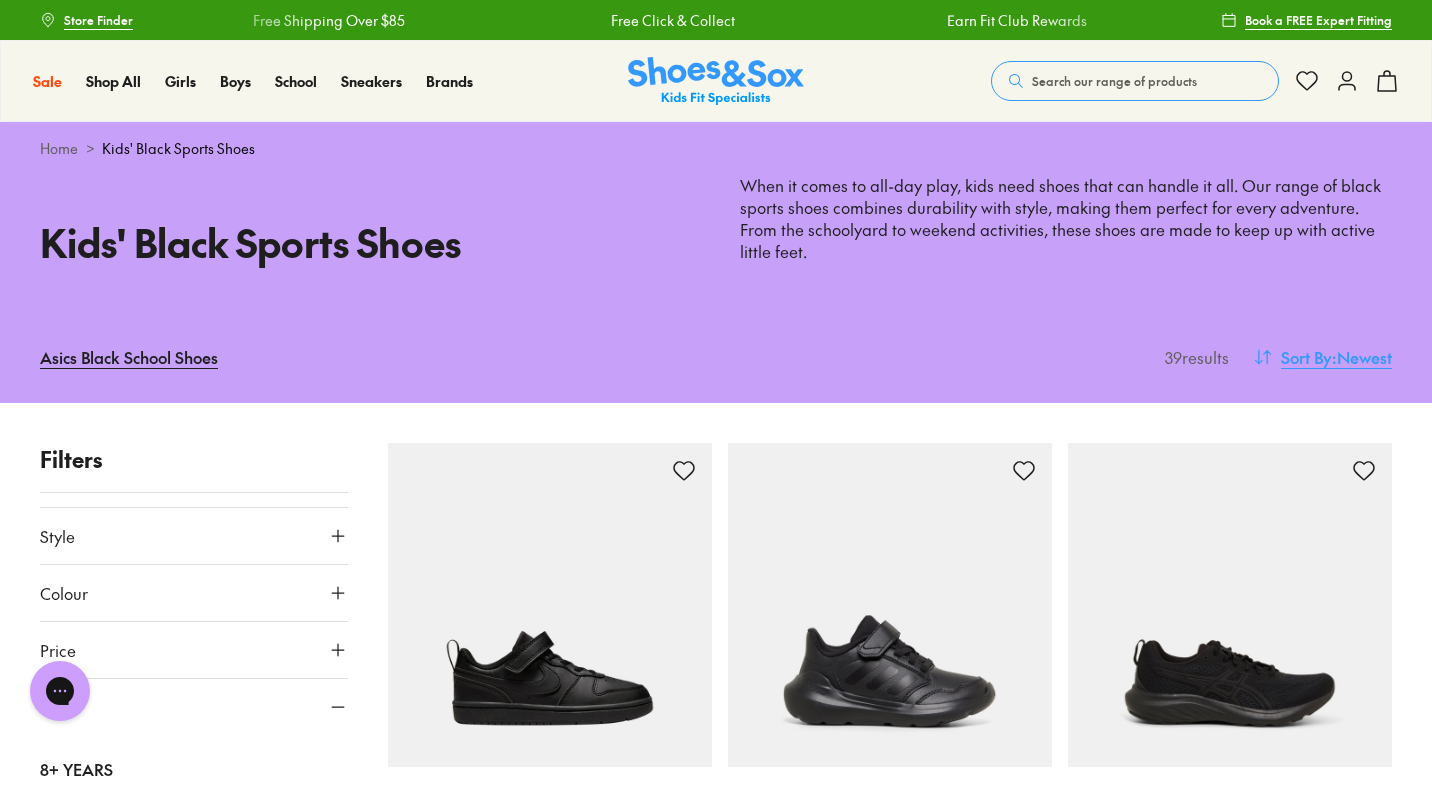click on ":  Newest" at bounding box center (1362, 357) 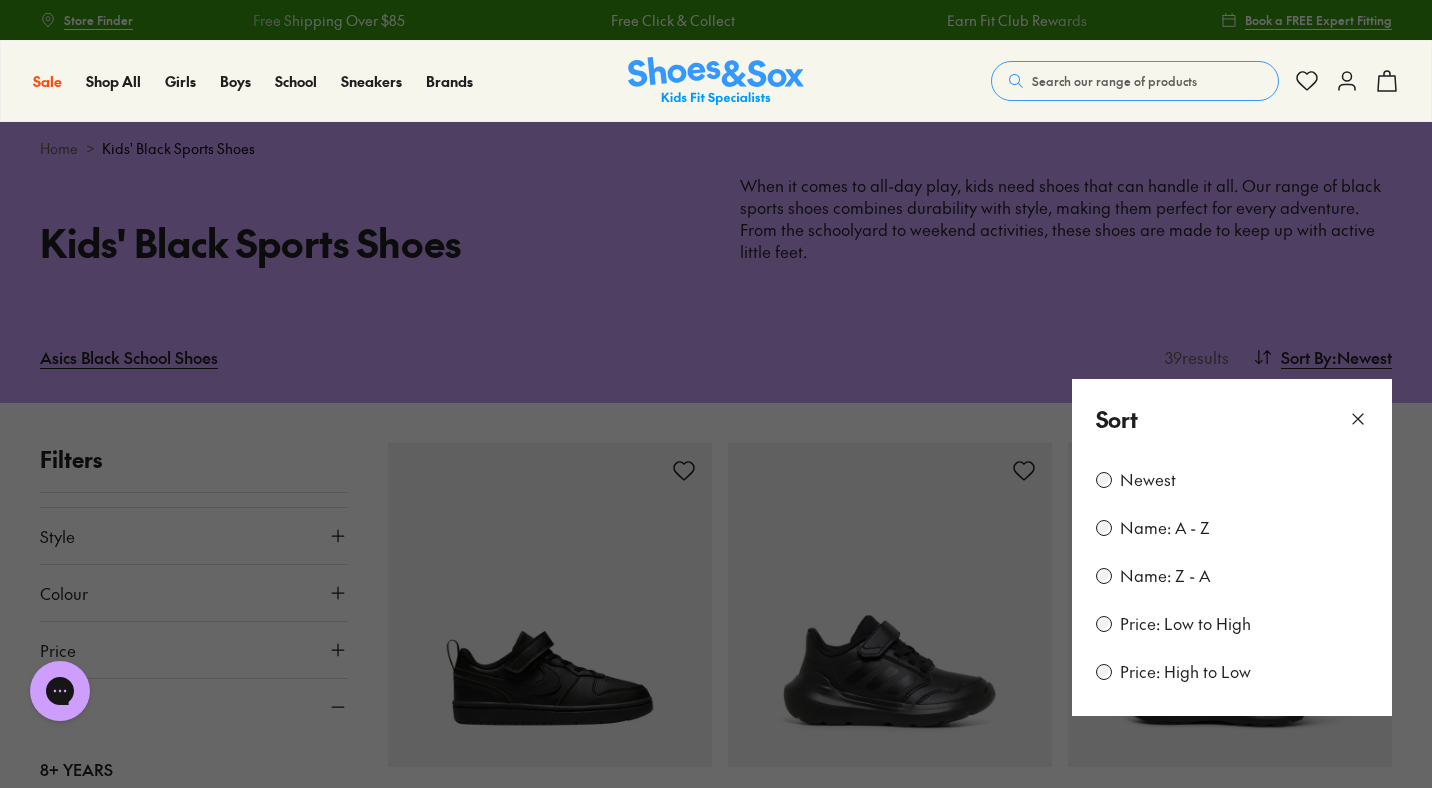 click on "Price: Low to High" at bounding box center (1185, 624) 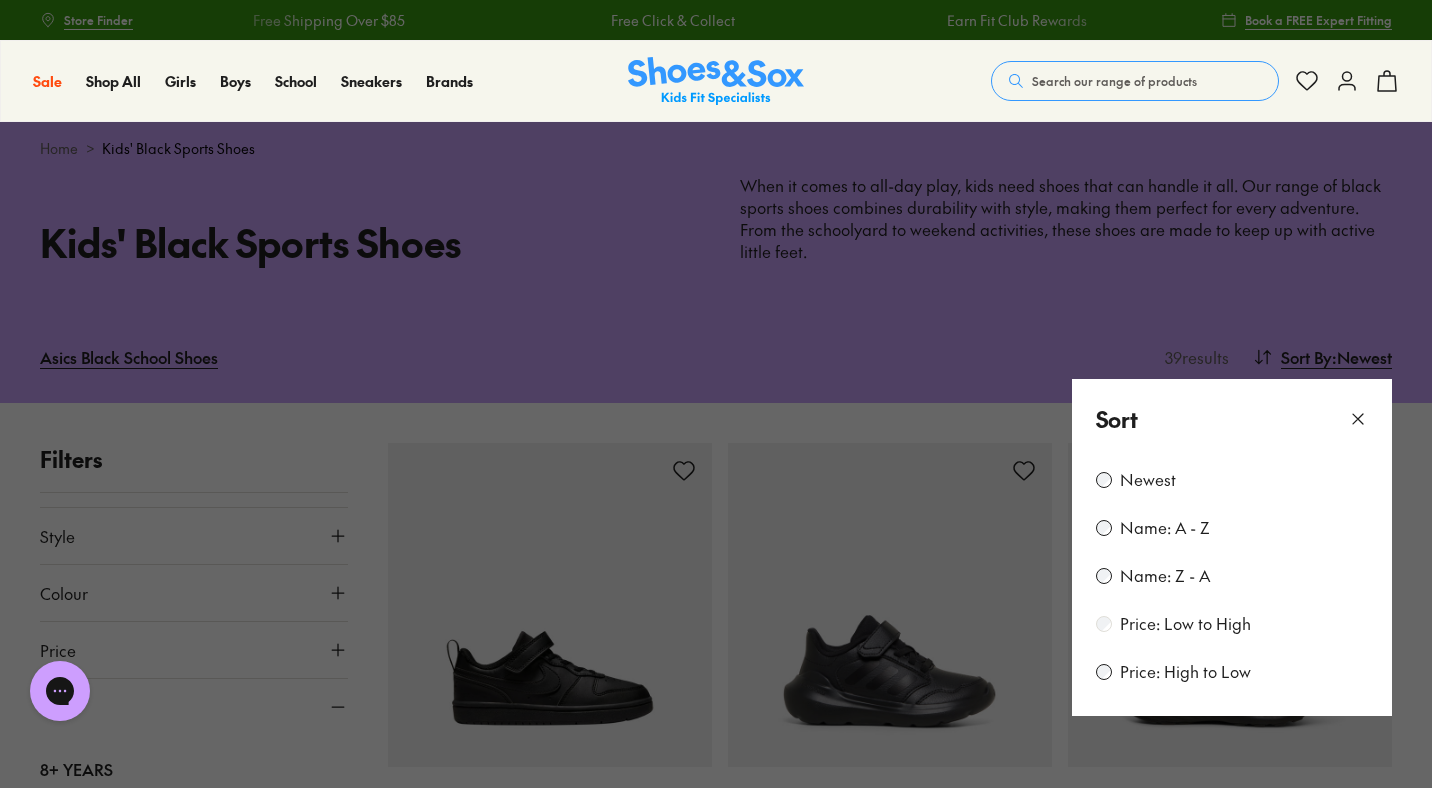 scroll, scrollTop: 161, scrollLeft: 0, axis: vertical 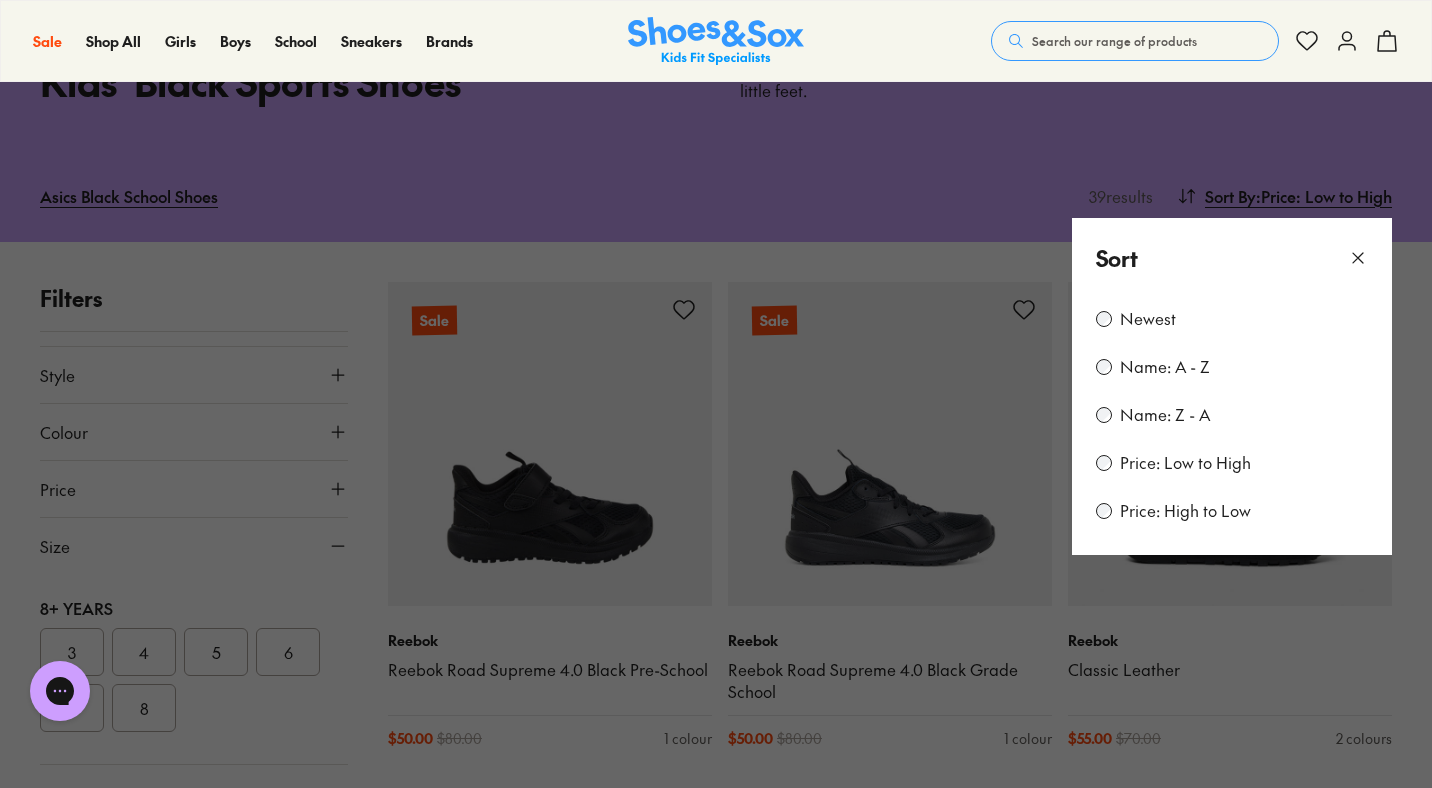 click 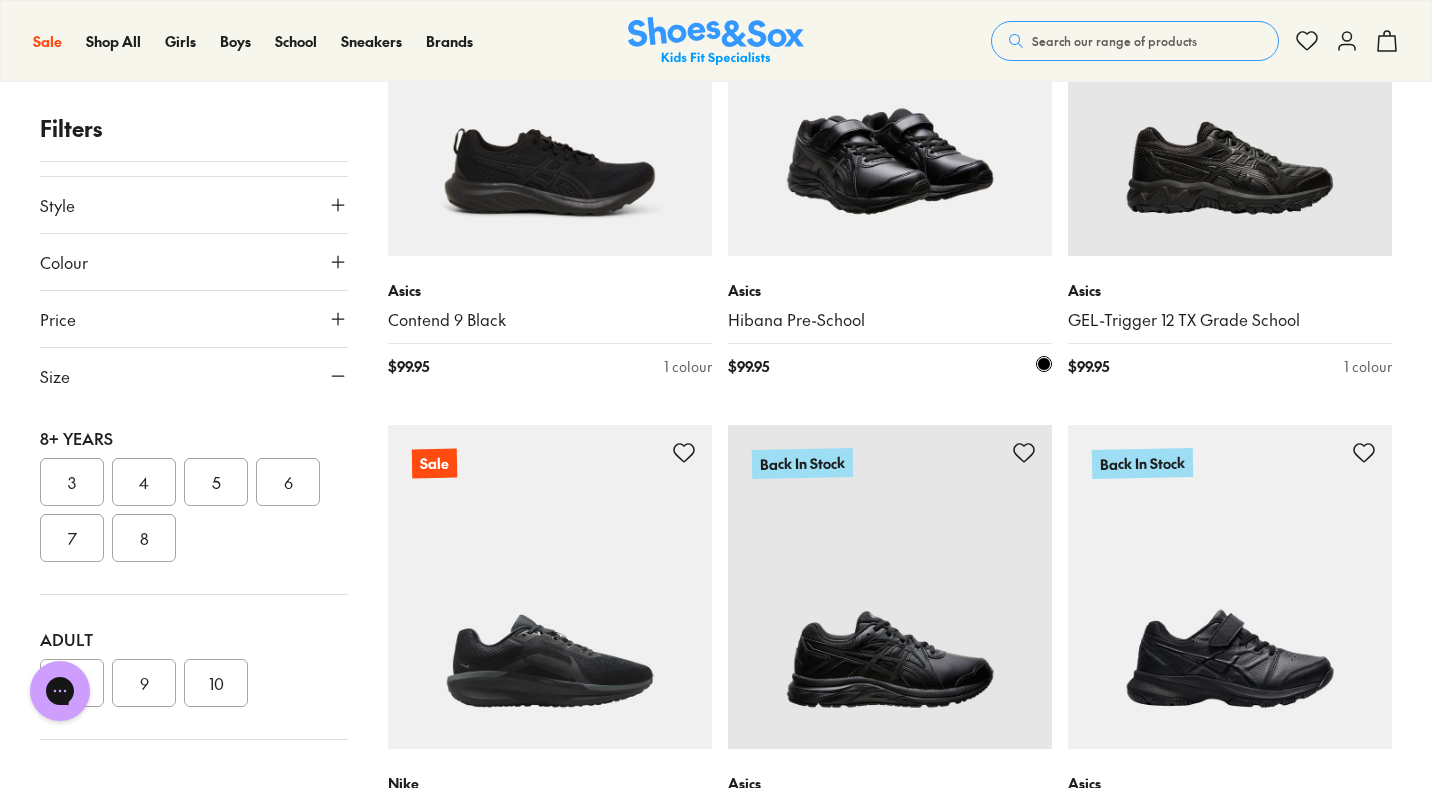 scroll, scrollTop: 4664, scrollLeft: 0, axis: vertical 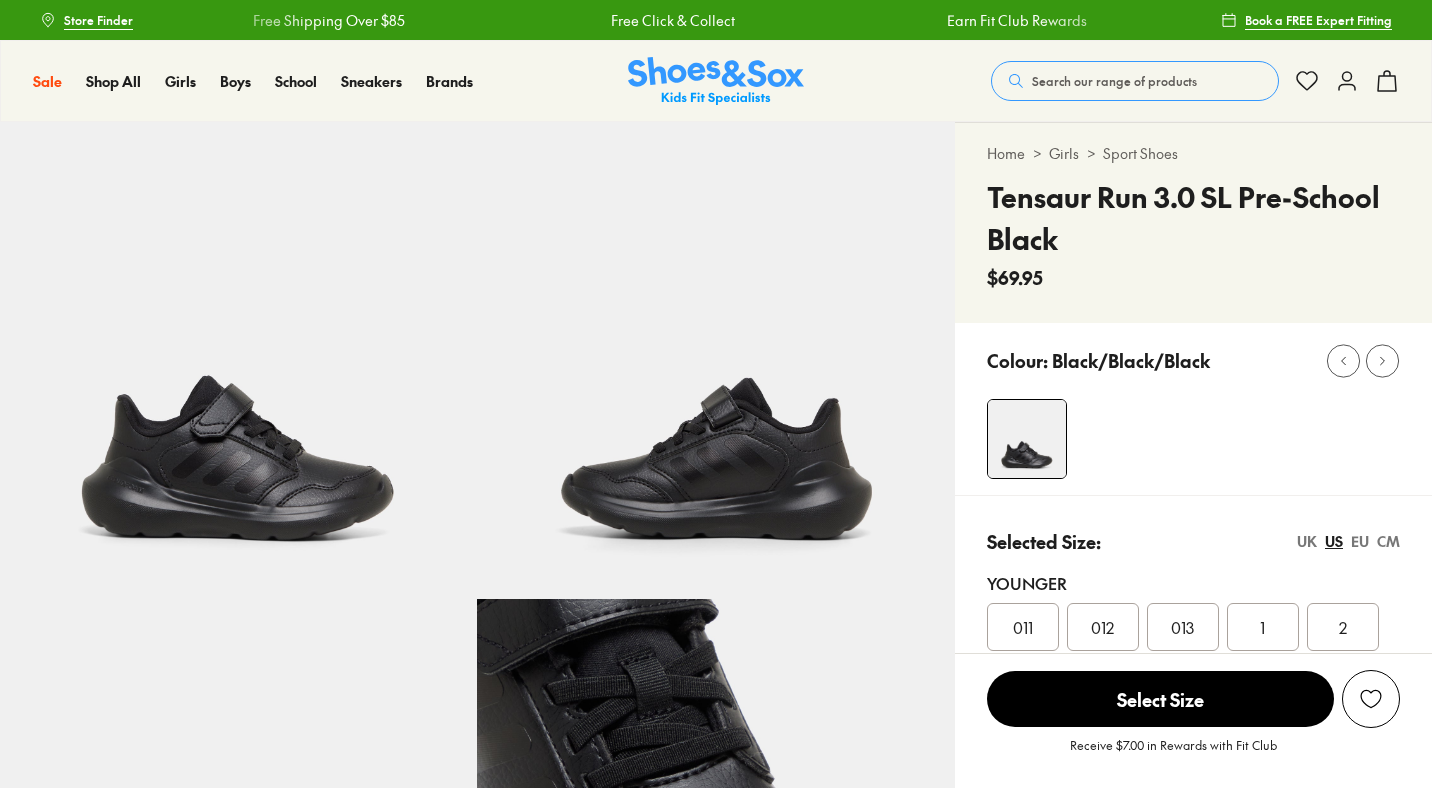 select on "*" 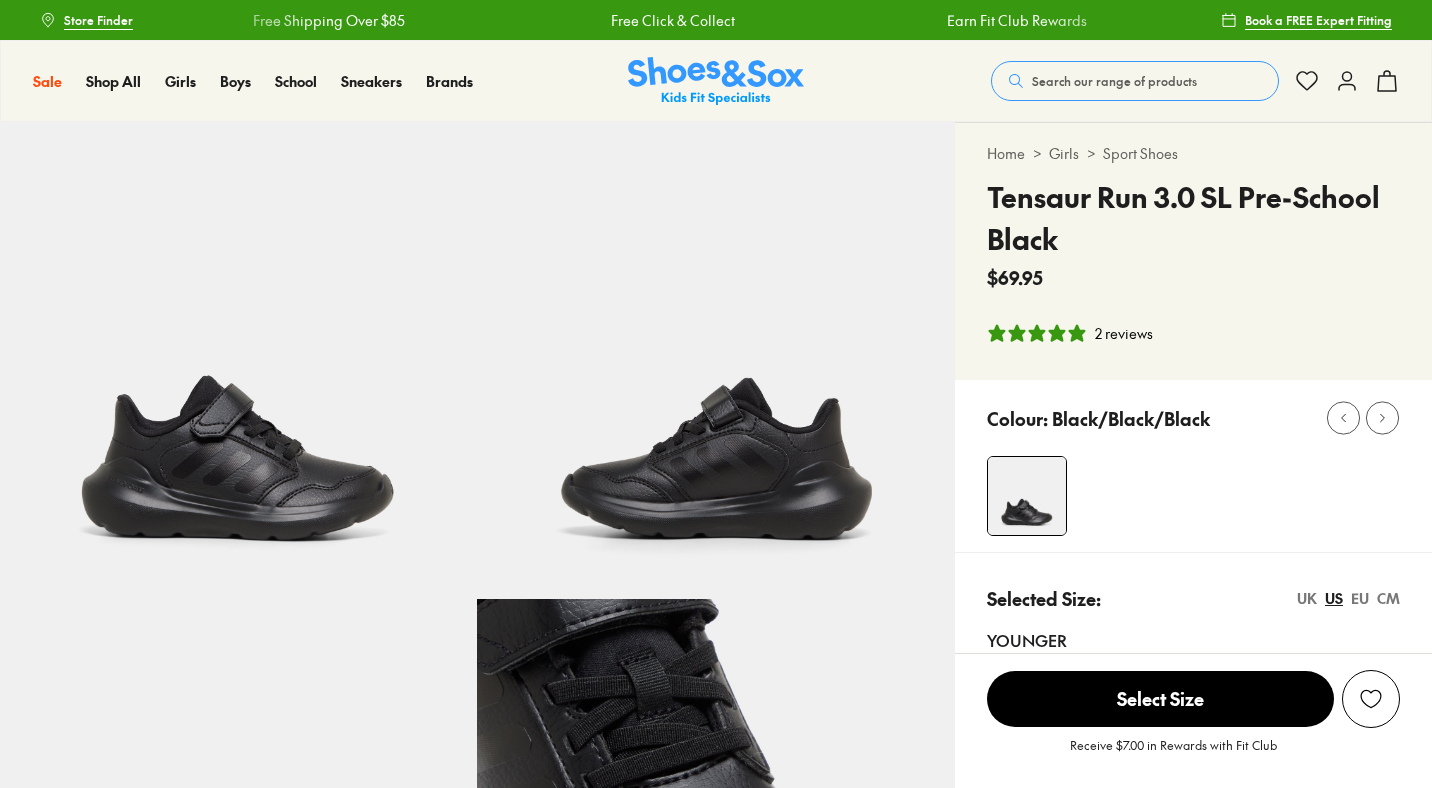 scroll, scrollTop: 0, scrollLeft: 0, axis: both 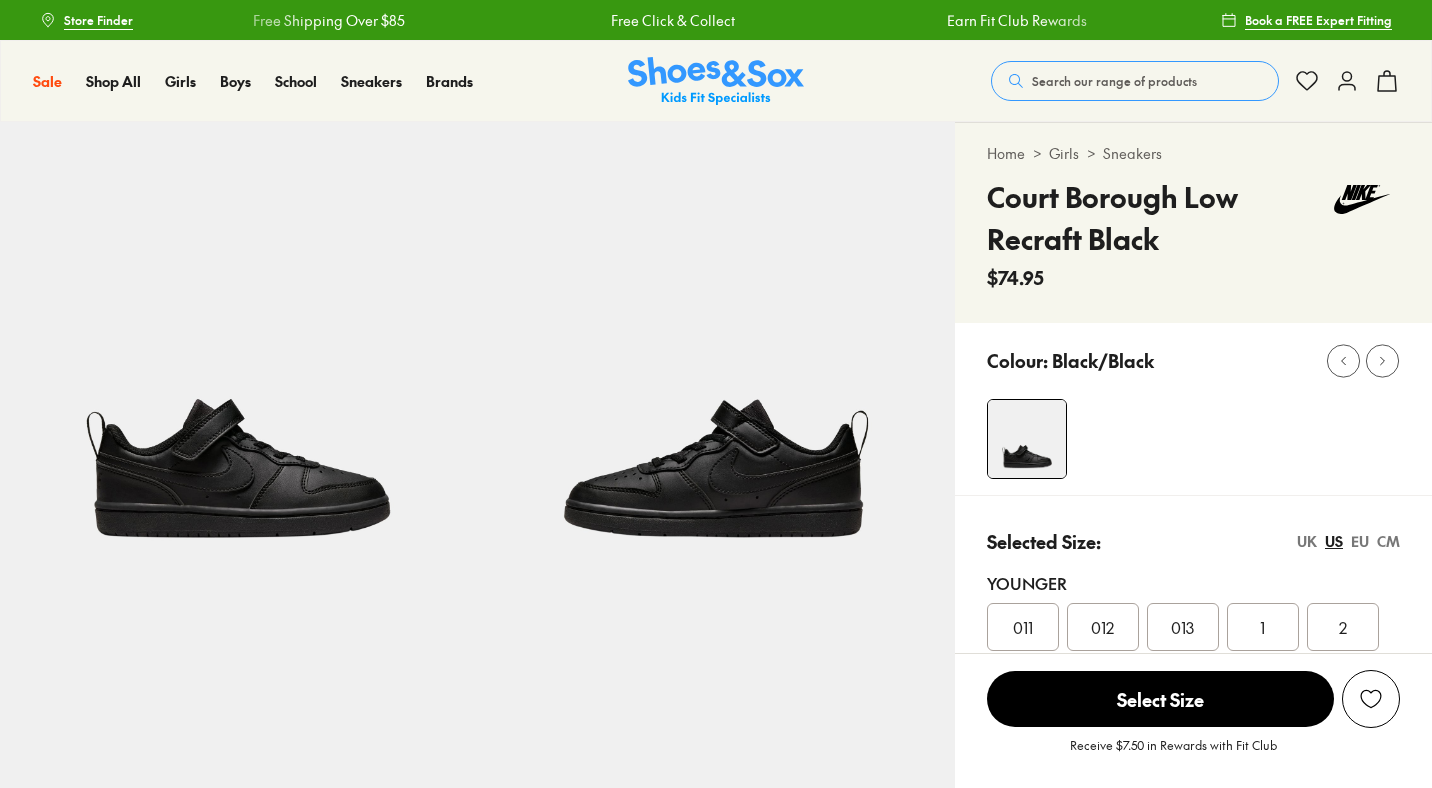 select on "*" 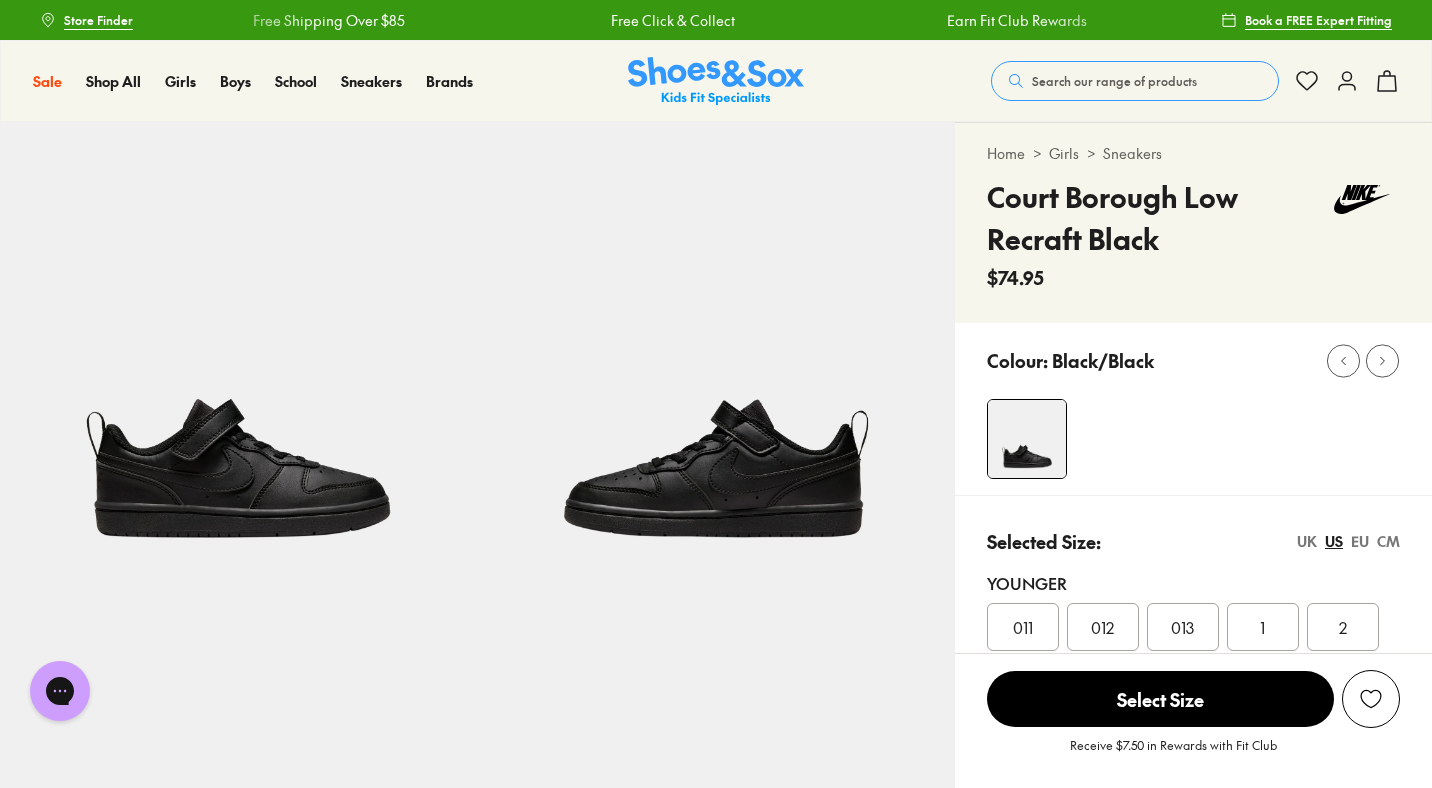 scroll, scrollTop: 0, scrollLeft: 0, axis: both 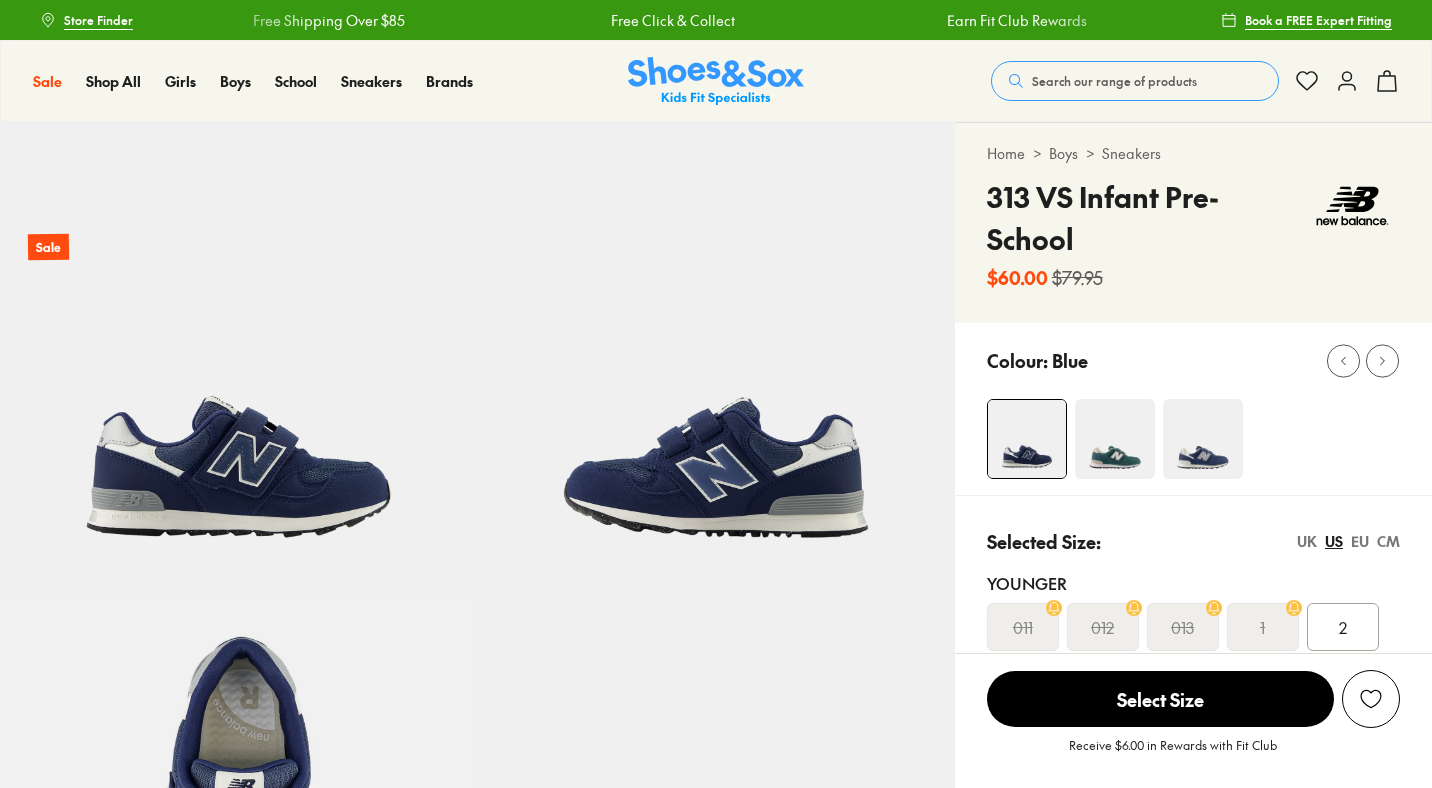 select on "*" 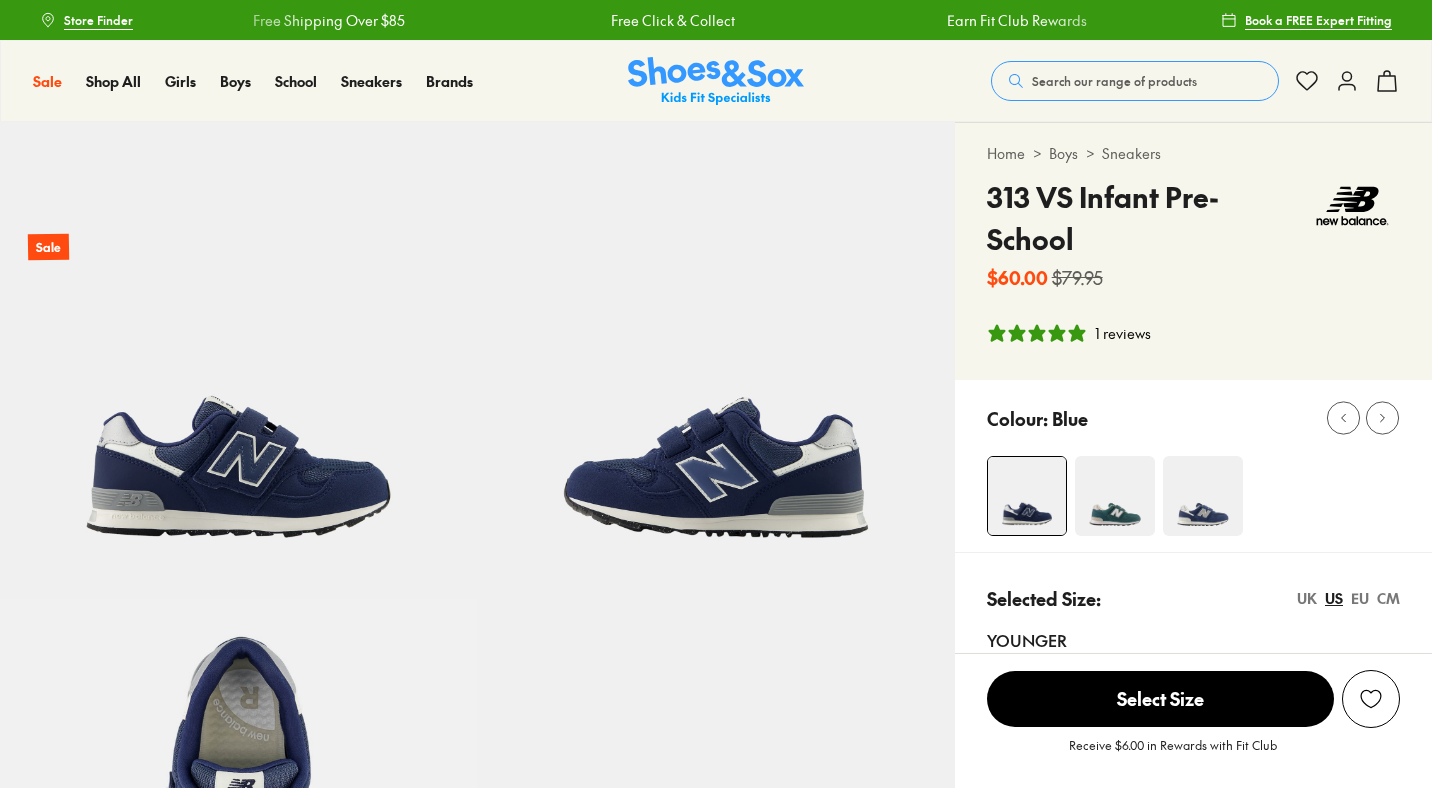 scroll, scrollTop: 0, scrollLeft: 0, axis: both 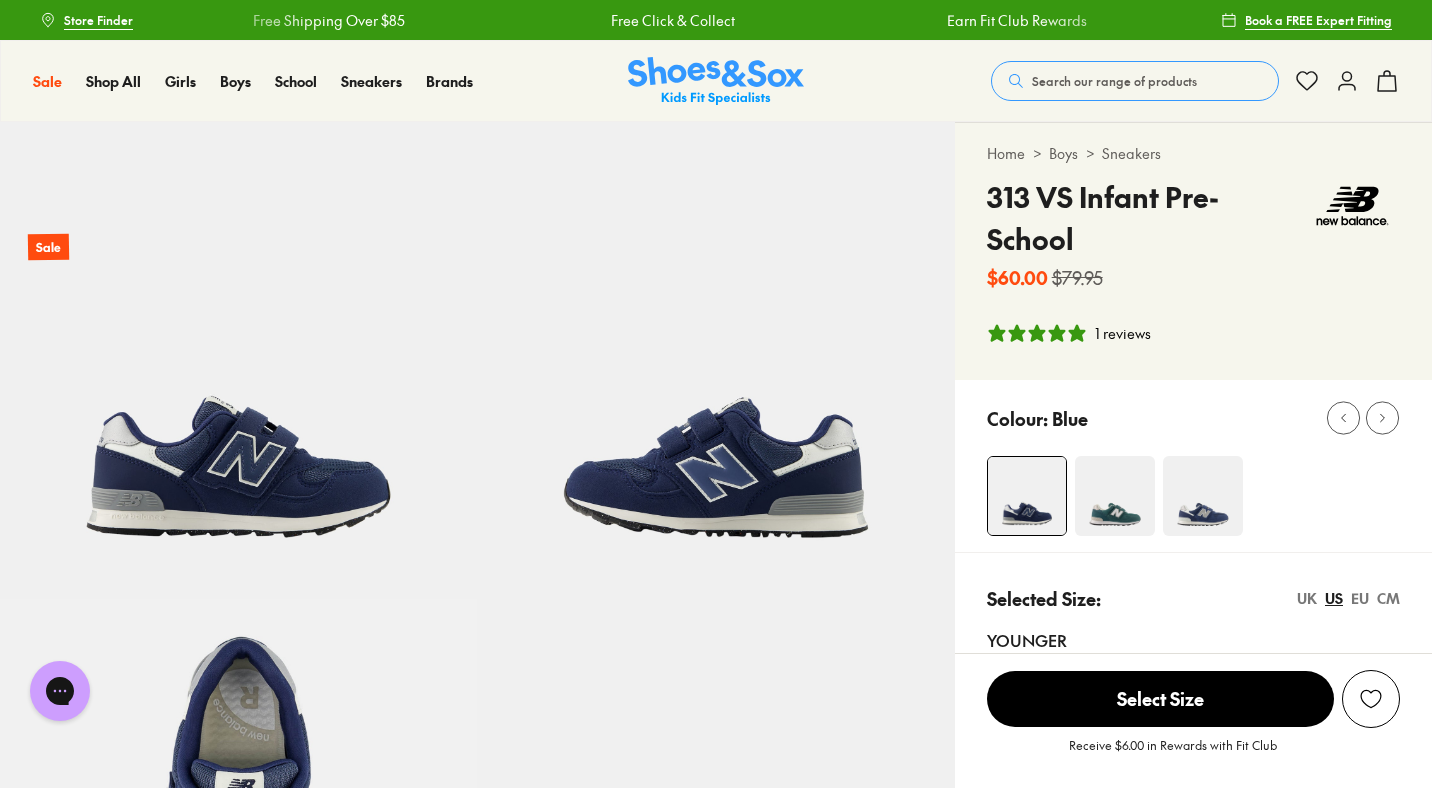 click at bounding box center [1115, 496] 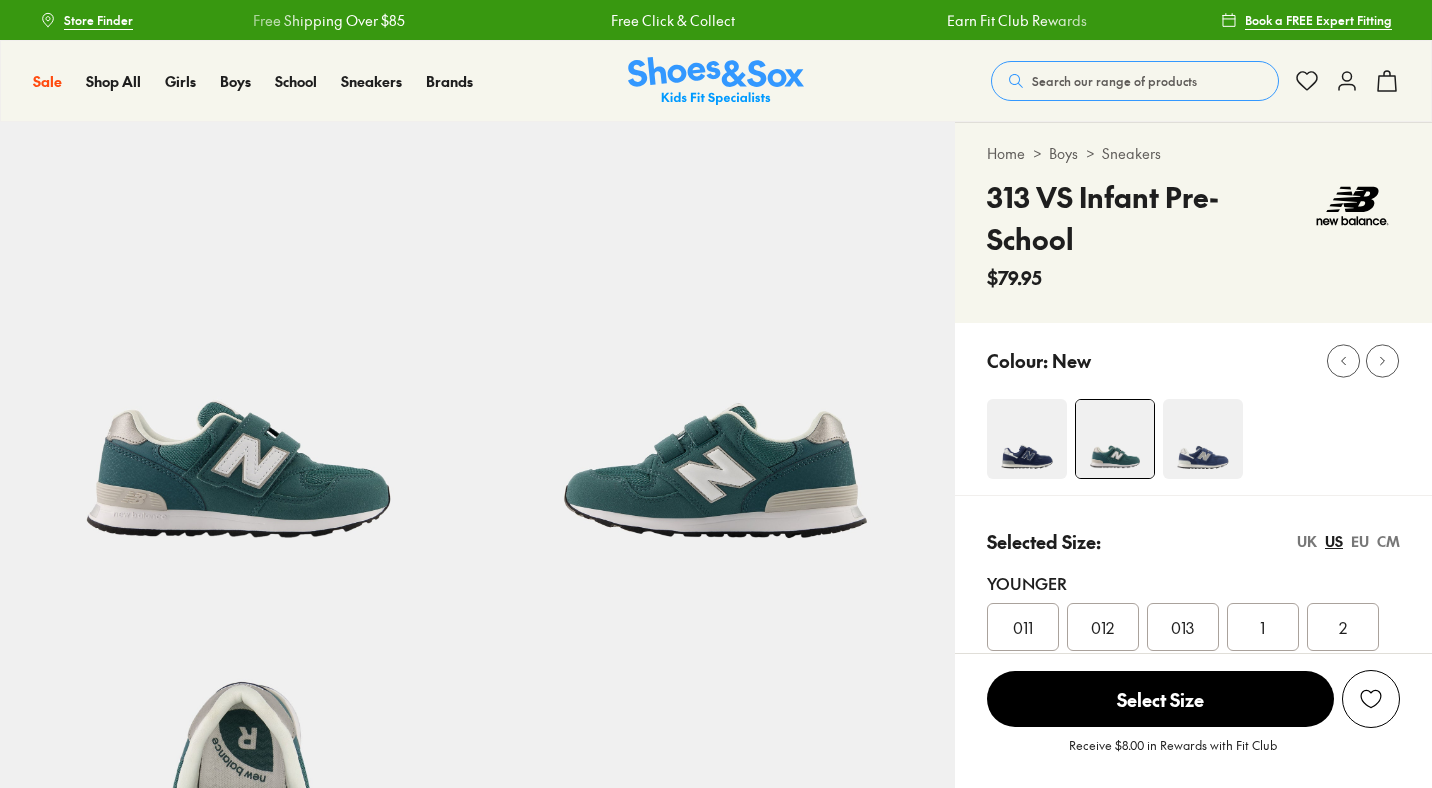scroll, scrollTop: 0, scrollLeft: 0, axis: both 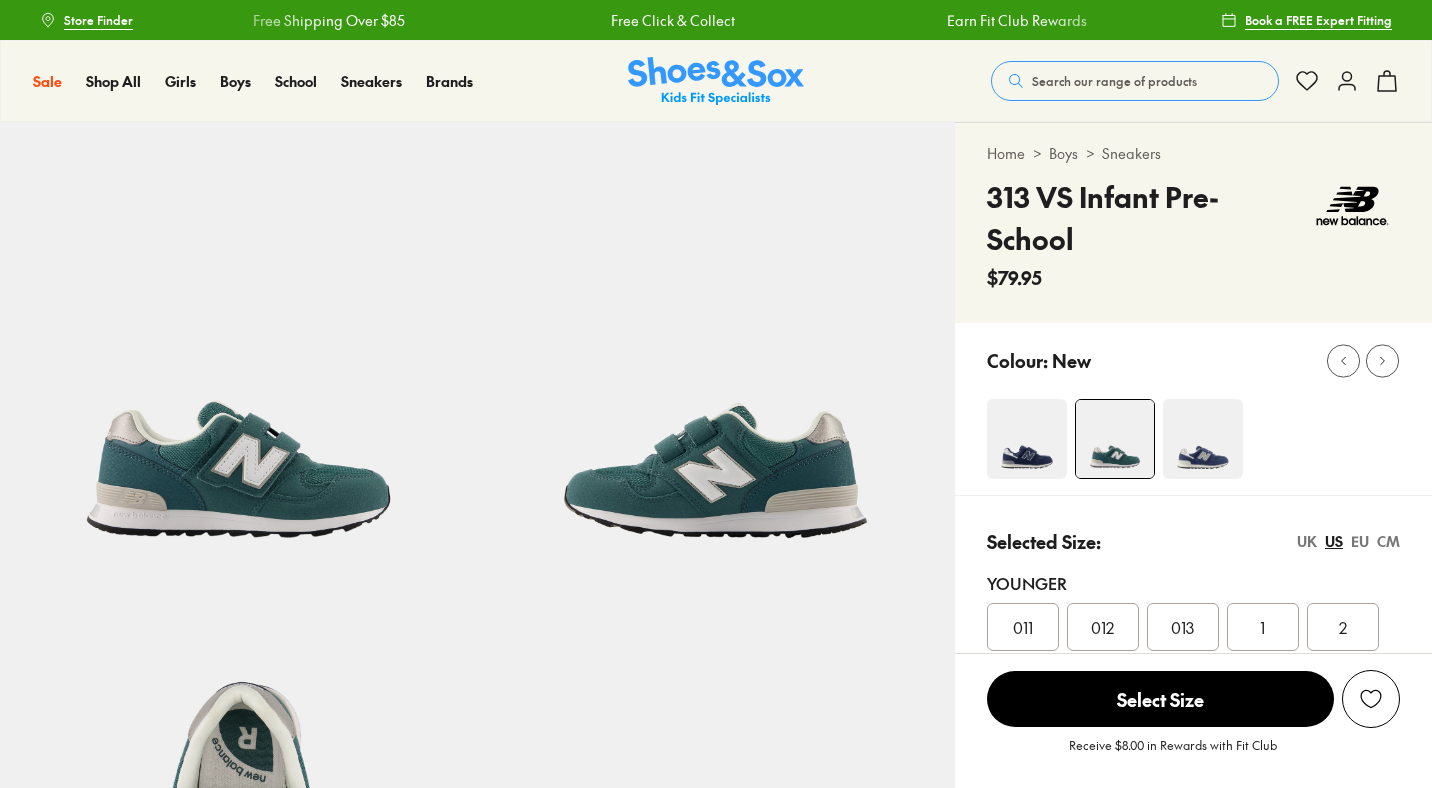 click at bounding box center [1203, 439] 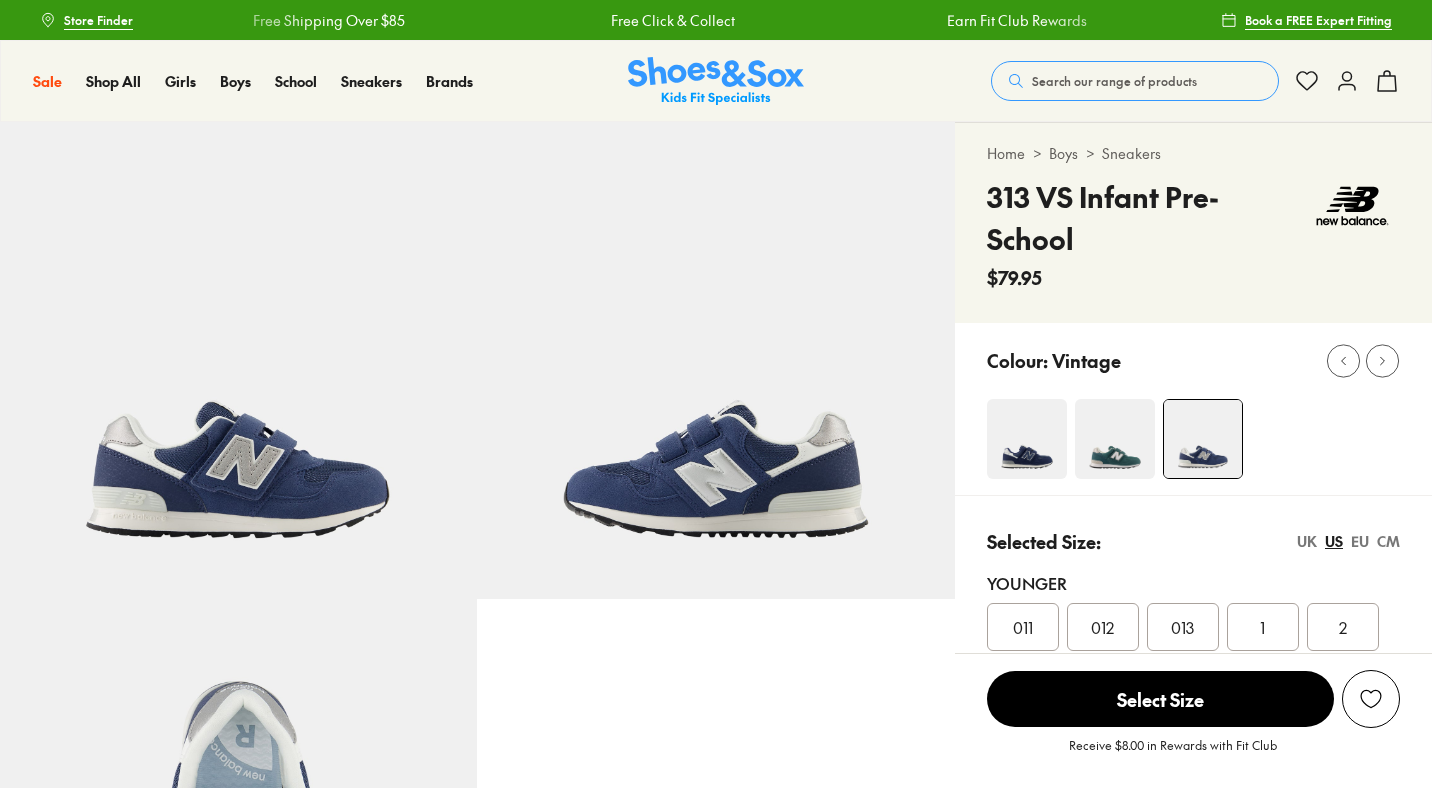 scroll, scrollTop: 0, scrollLeft: 0, axis: both 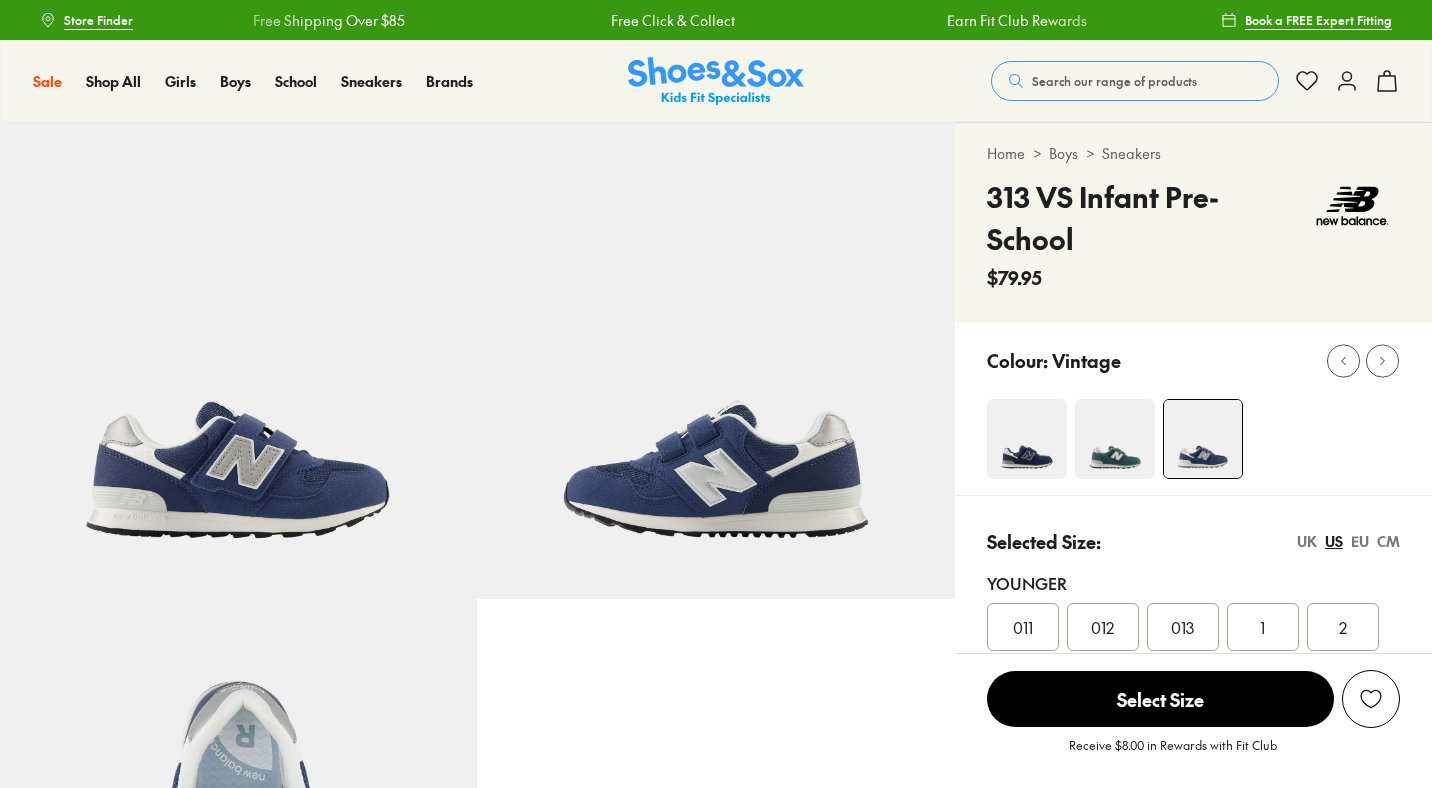 select on "*" 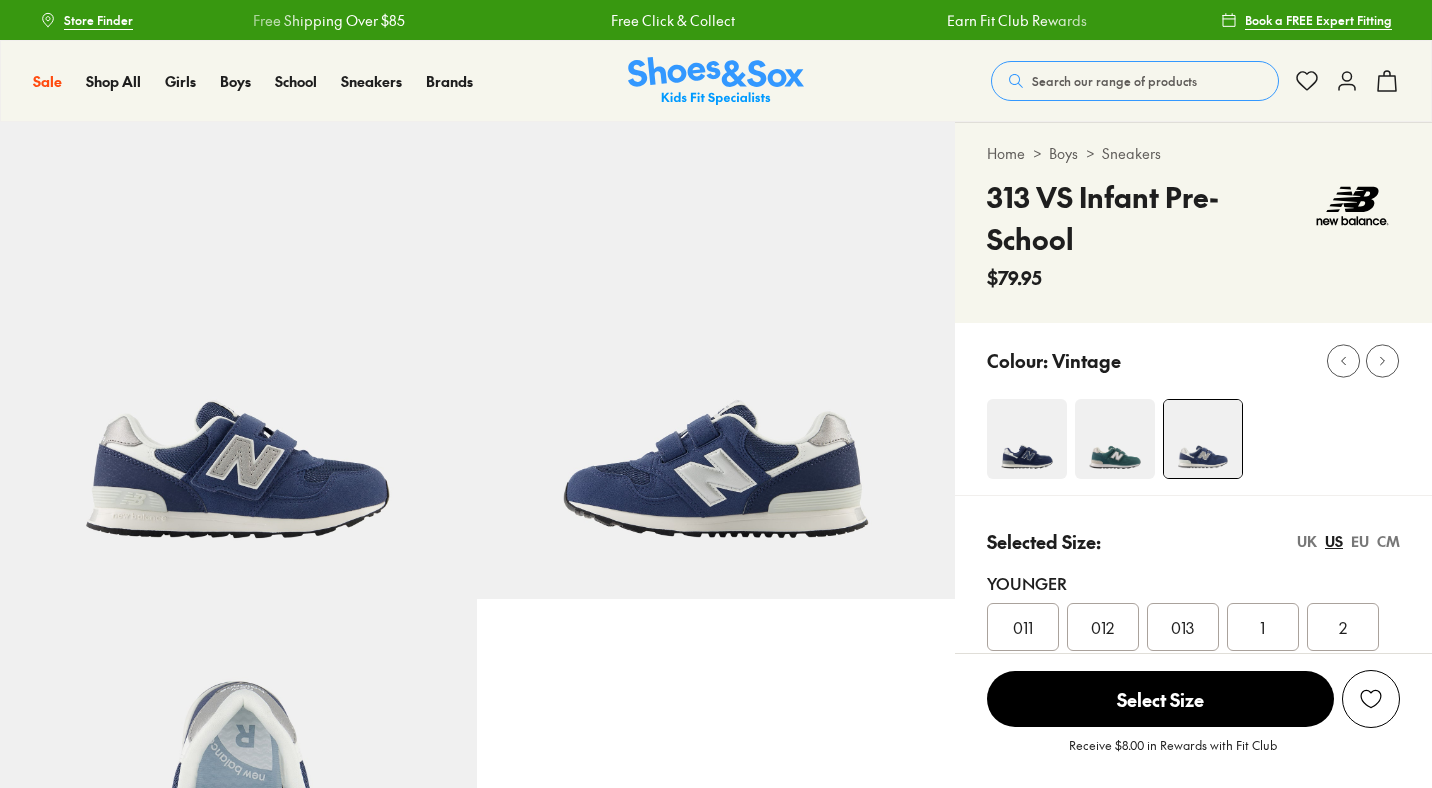 click at bounding box center (1027, 439) 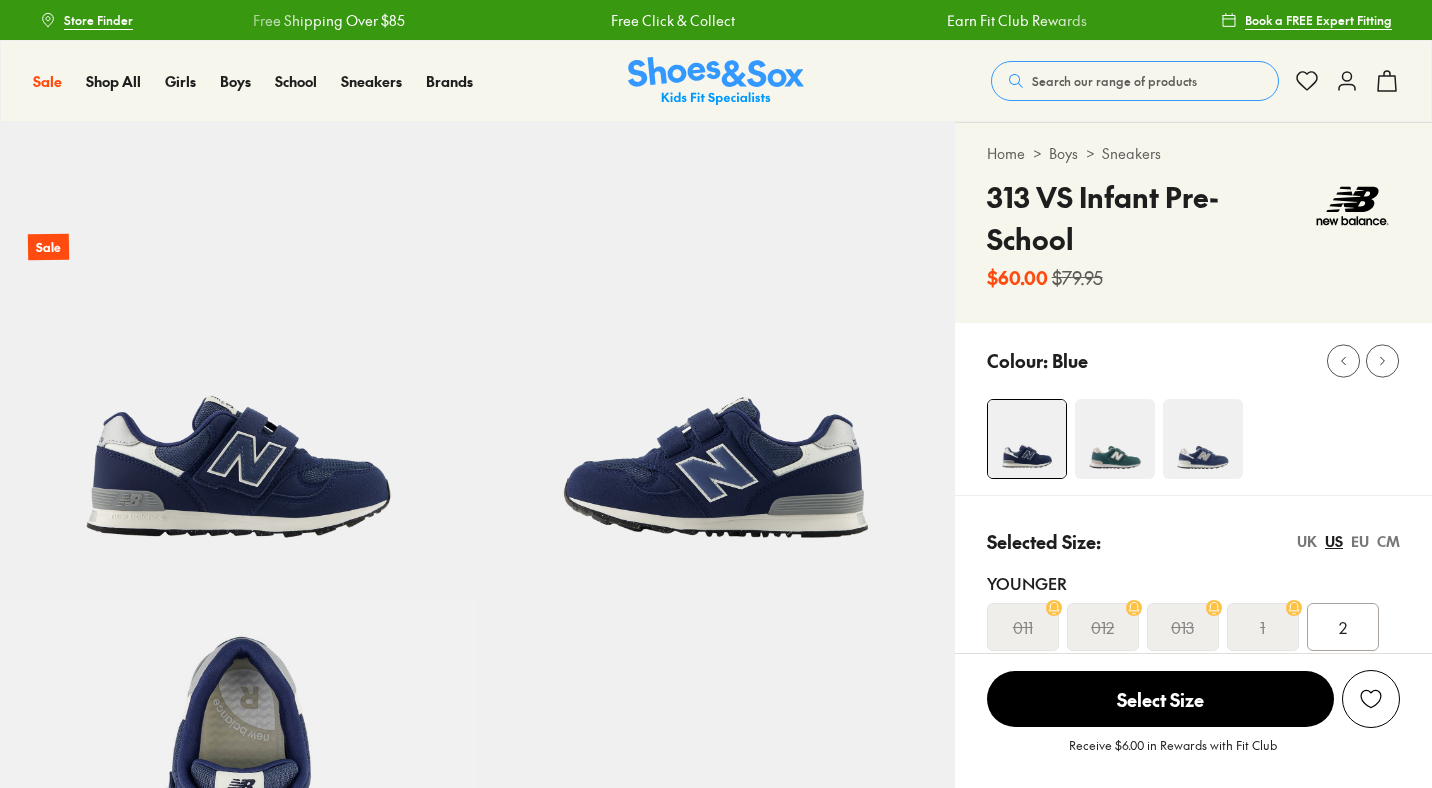 scroll, scrollTop: 0, scrollLeft: 0, axis: both 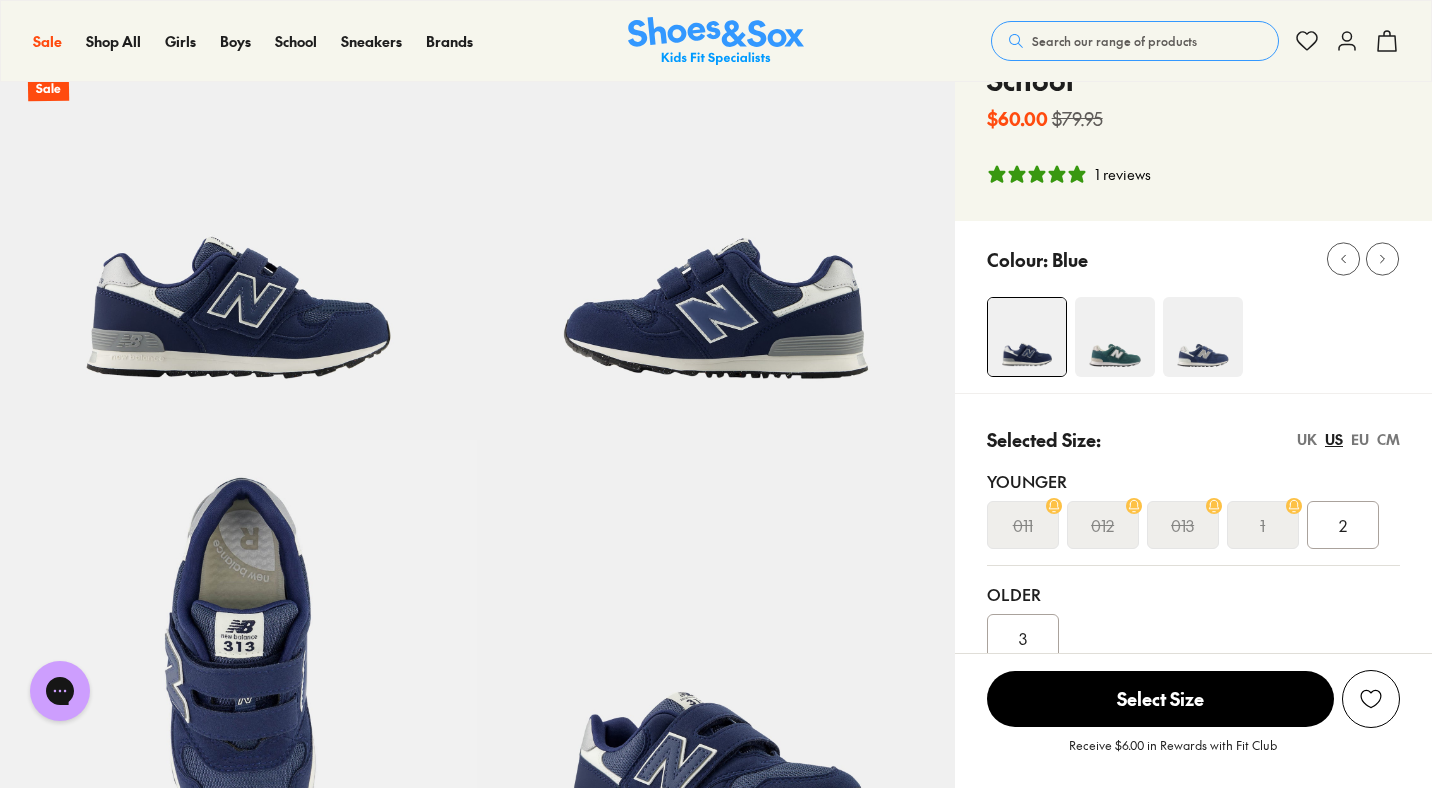 click on "EU" at bounding box center [1360, 439] 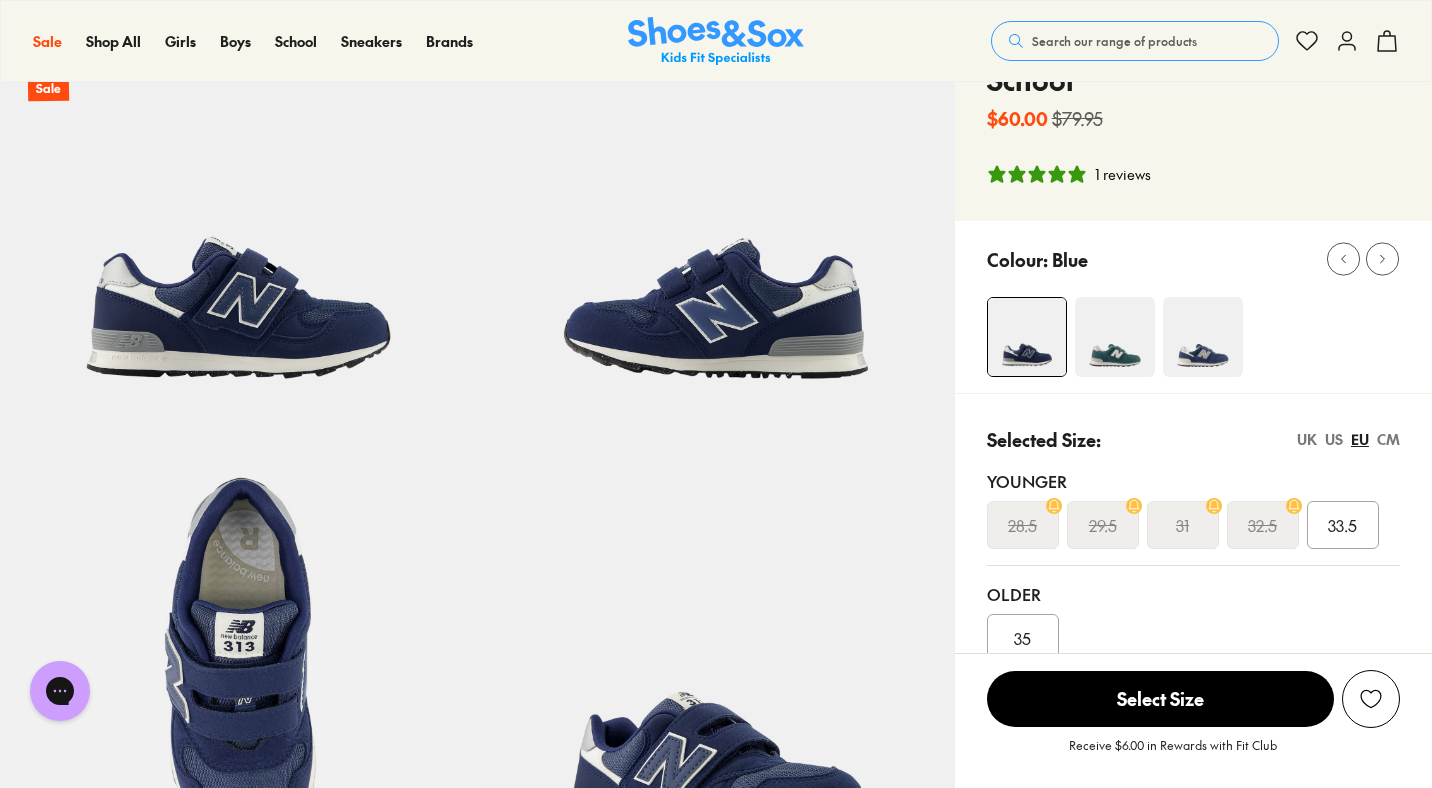 click on "CM" at bounding box center (1388, 439) 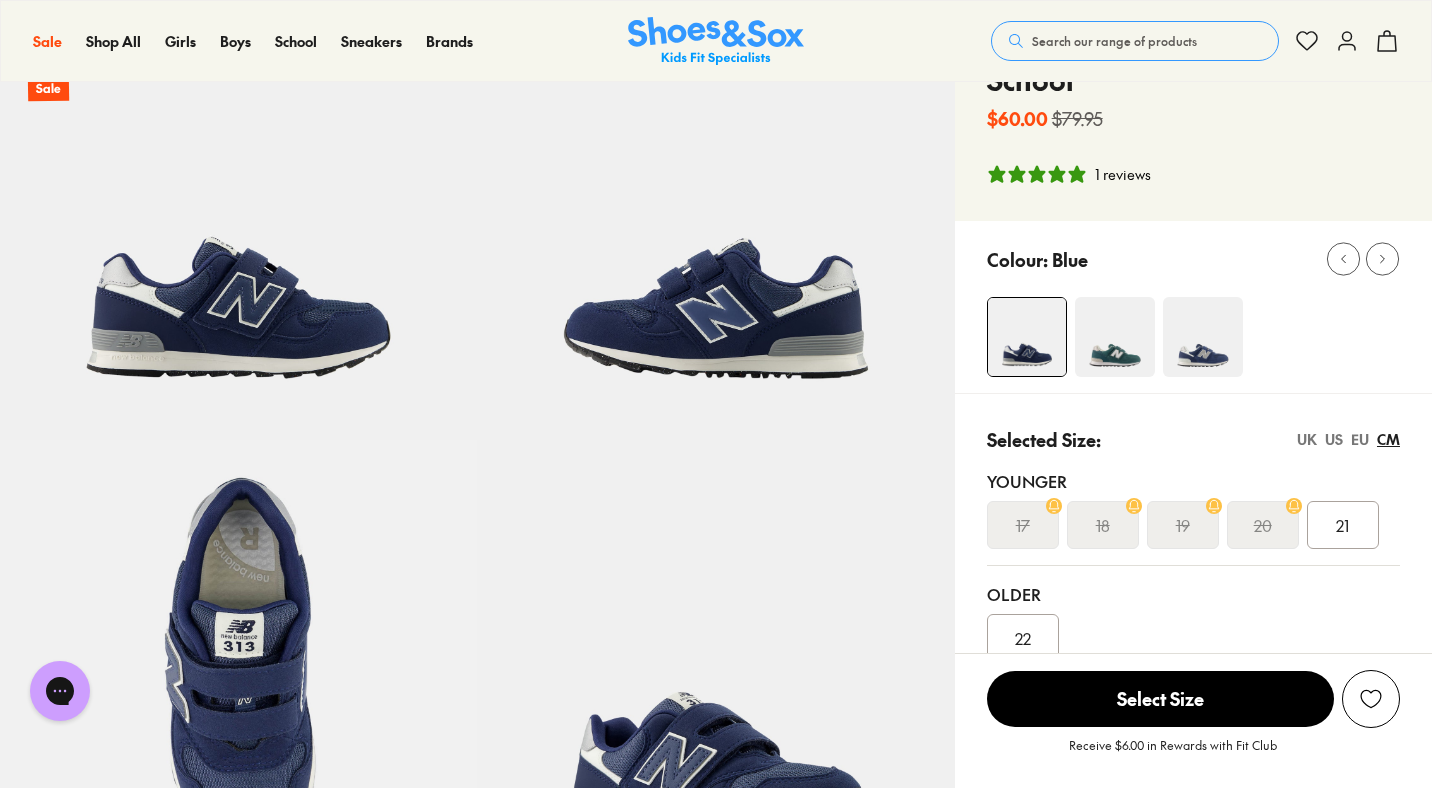 click at bounding box center [1115, 337] 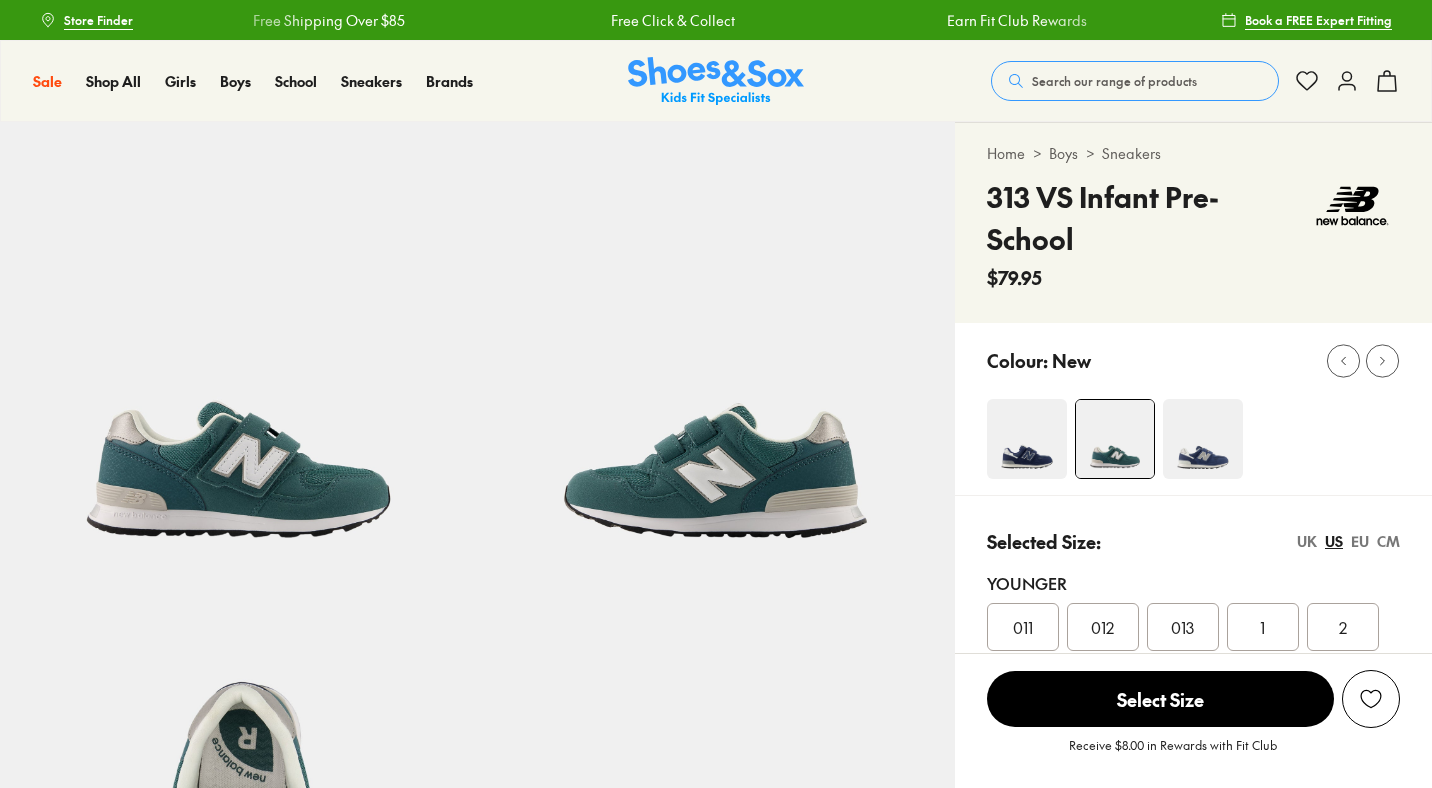 scroll, scrollTop: 0, scrollLeft: 0, axis: both 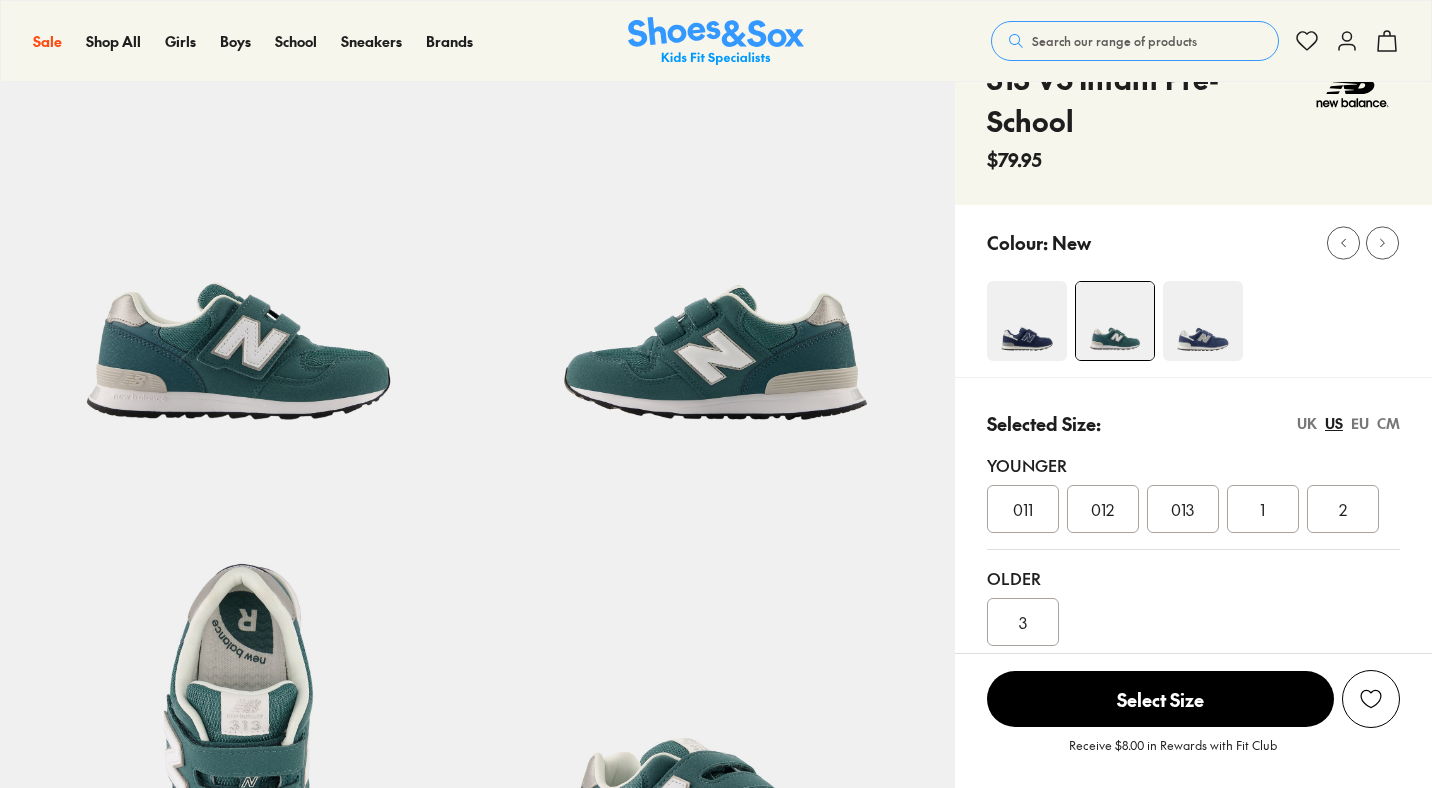 click on "CM" at bounding box center (1388, 423) 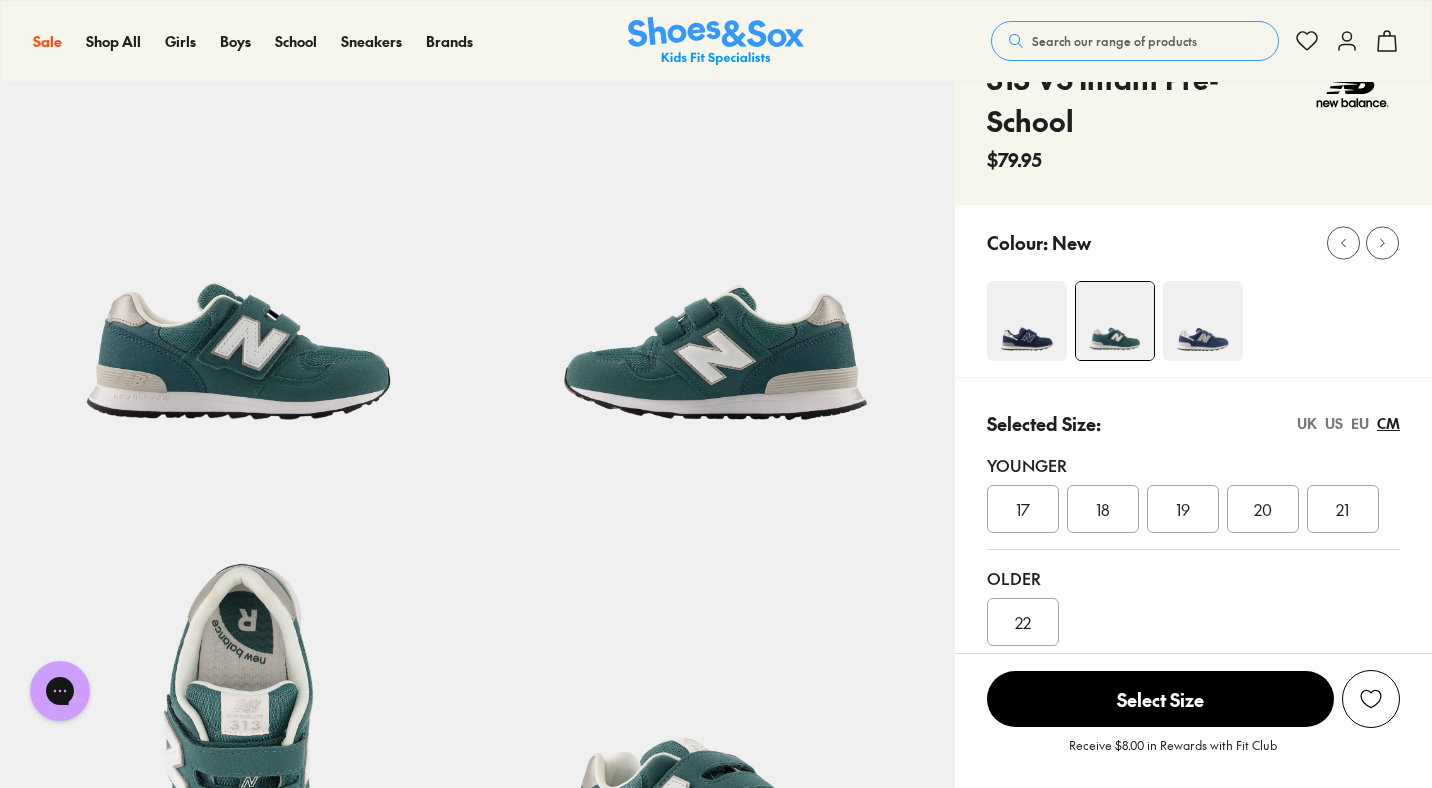 scroll, scrollTop: 0, scrollLeft: 0, axis: both 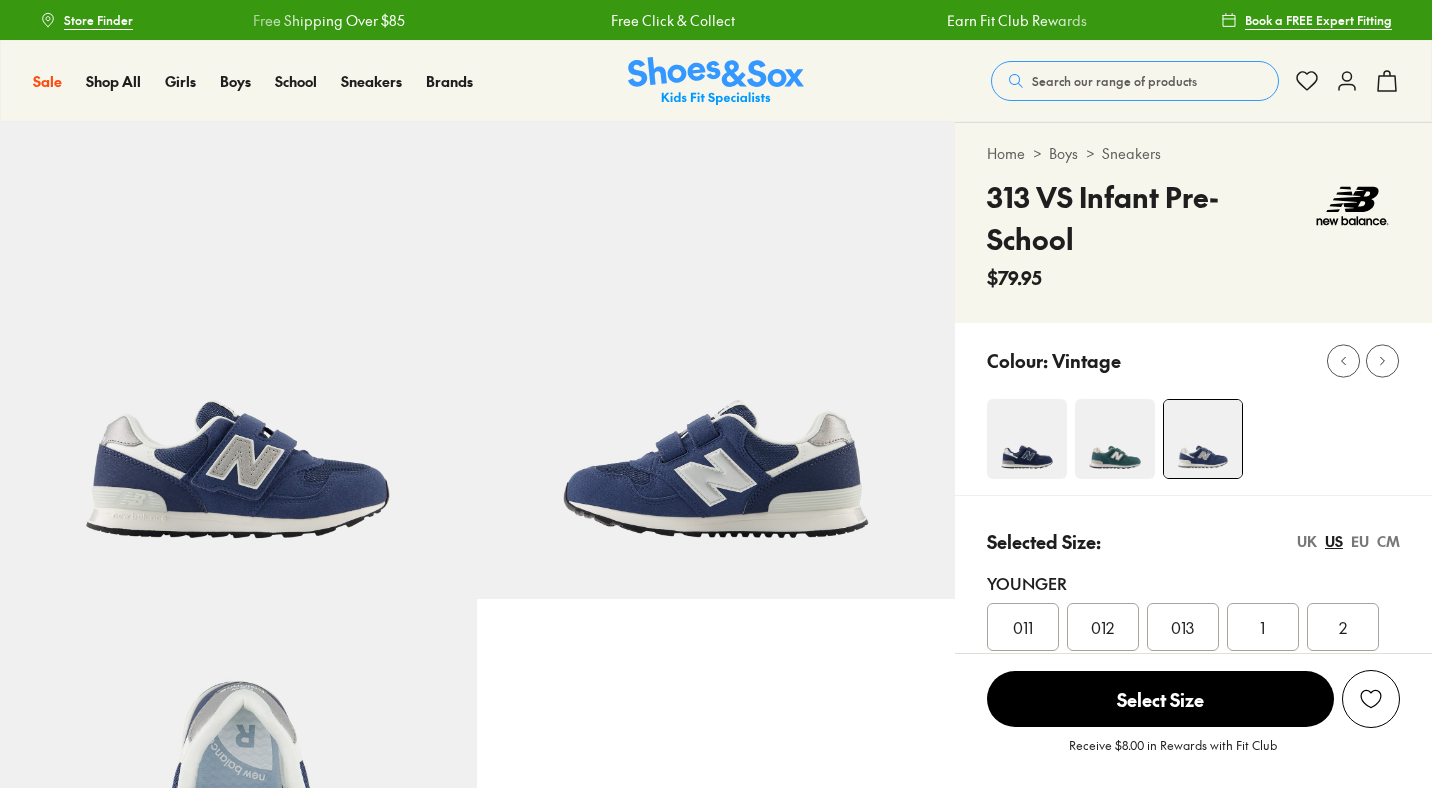select on "*" 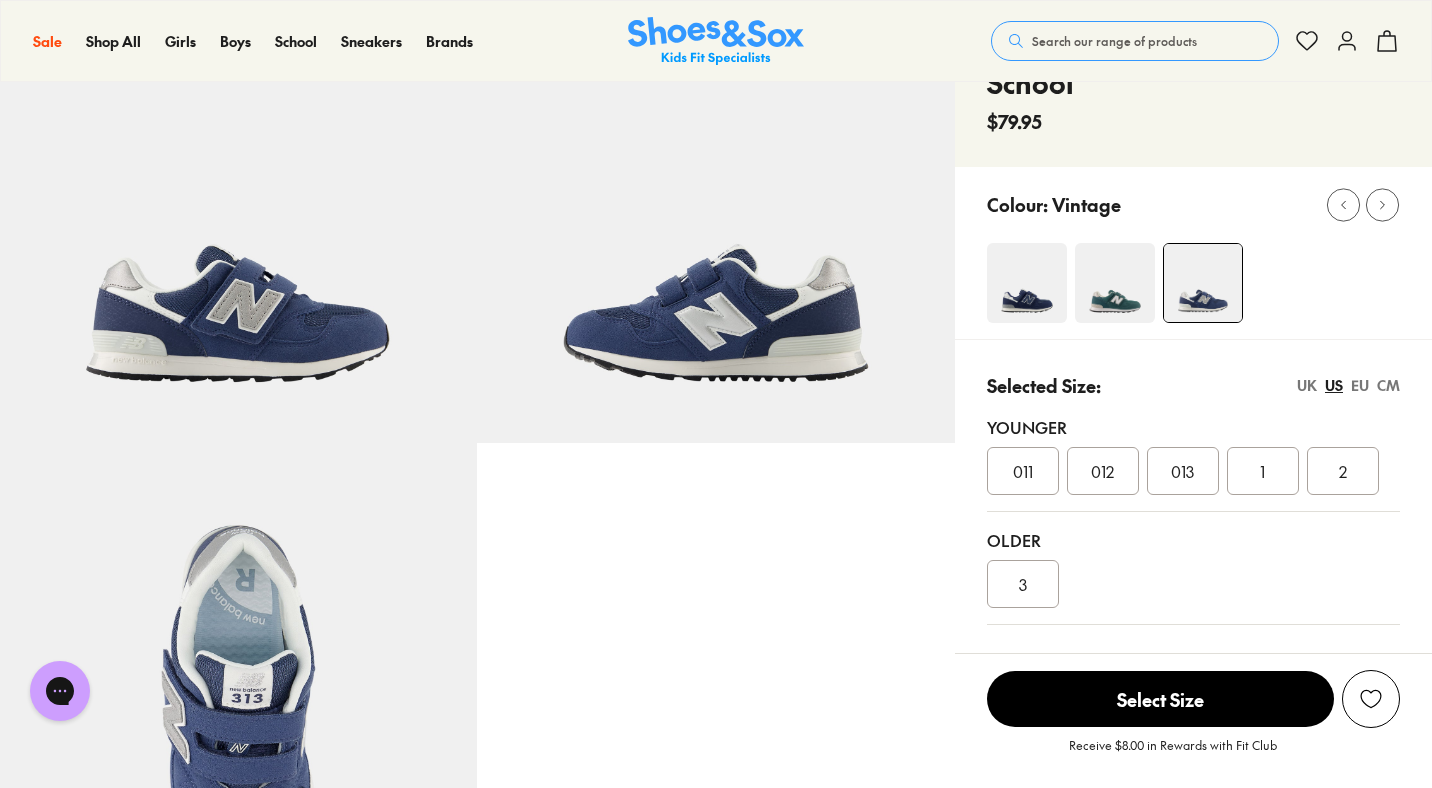scroll, scrollTop: 0, scrollLeft: 0, axis: both 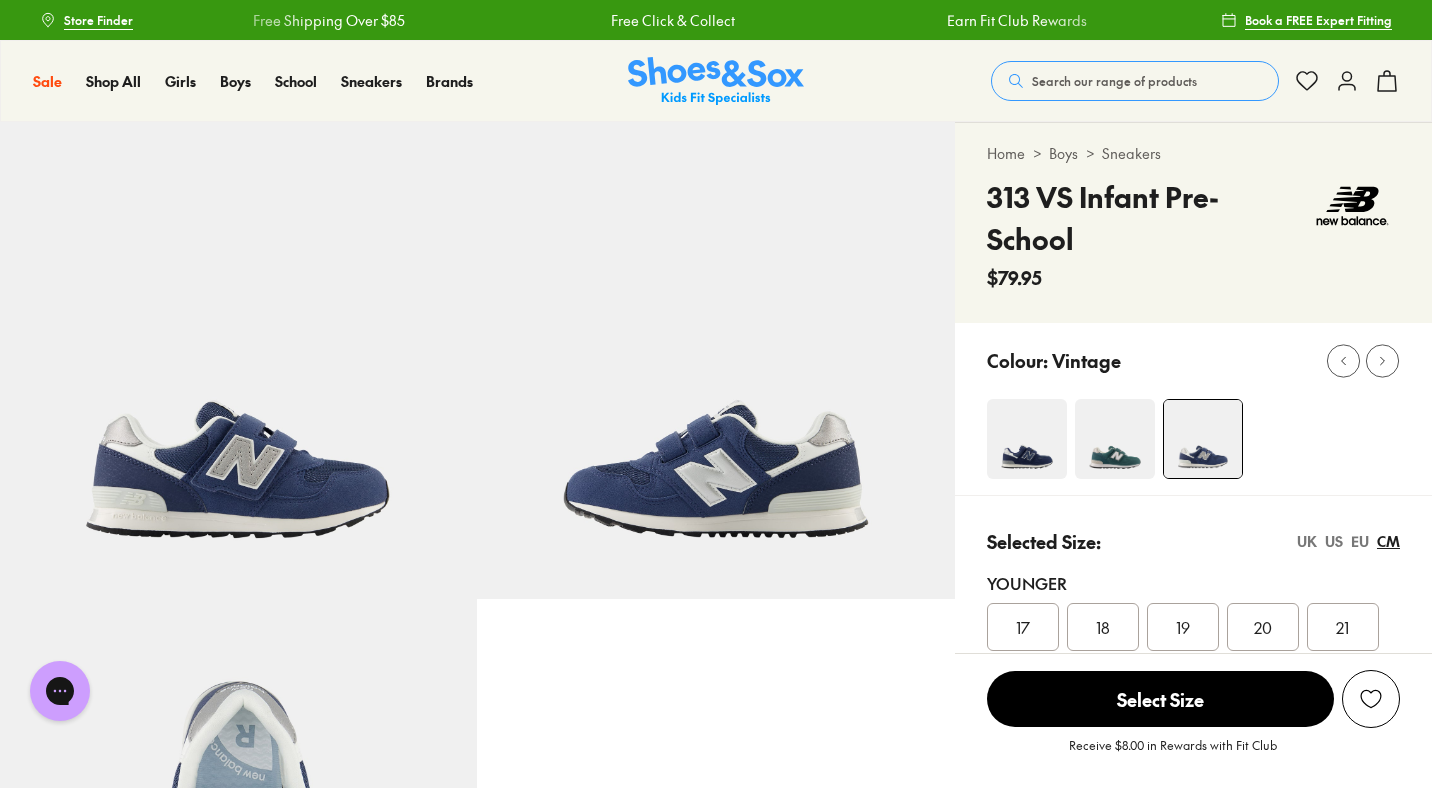 click at bounding box center [1115, 439] 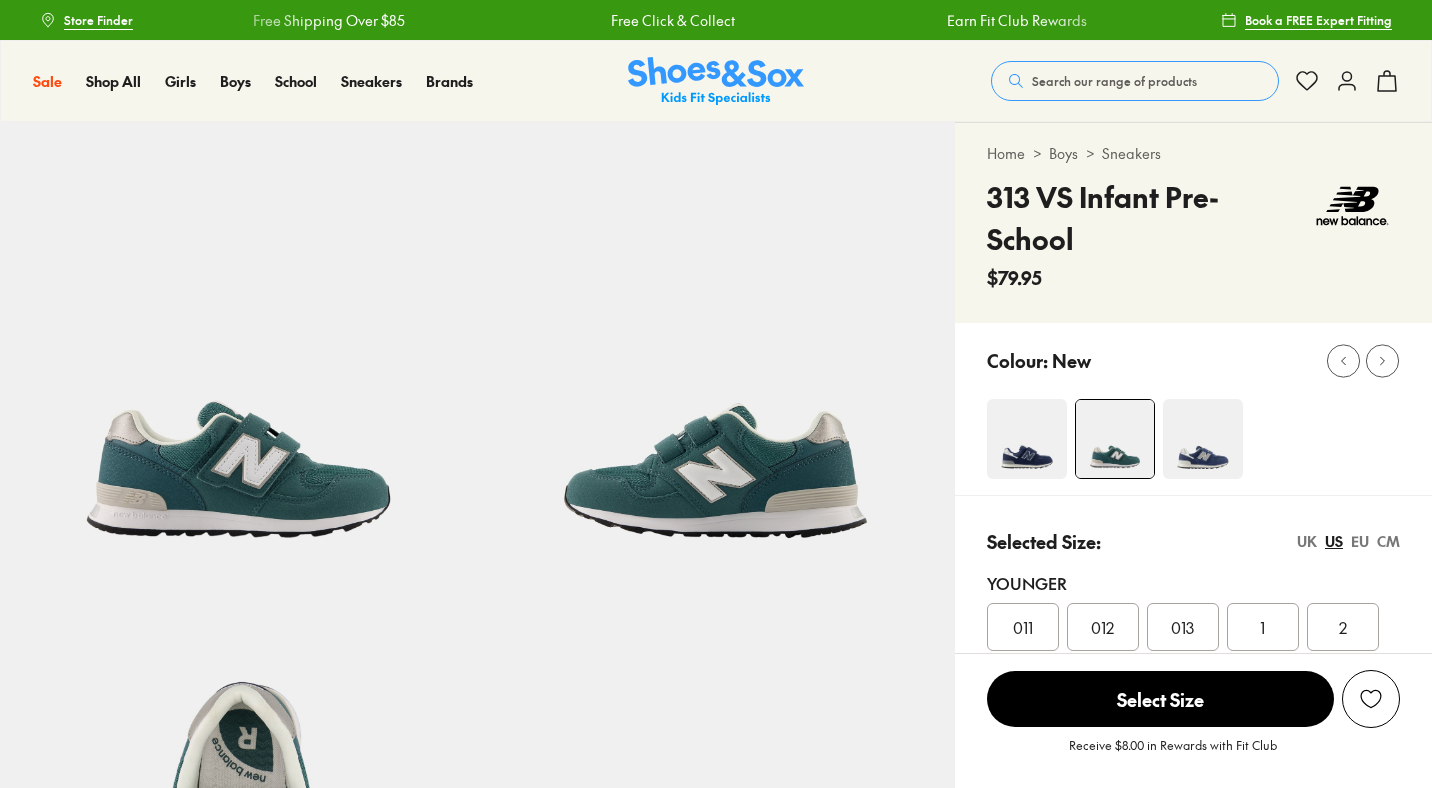scroll, scrollTop: 0, scrollLeft: 0, axis: both 